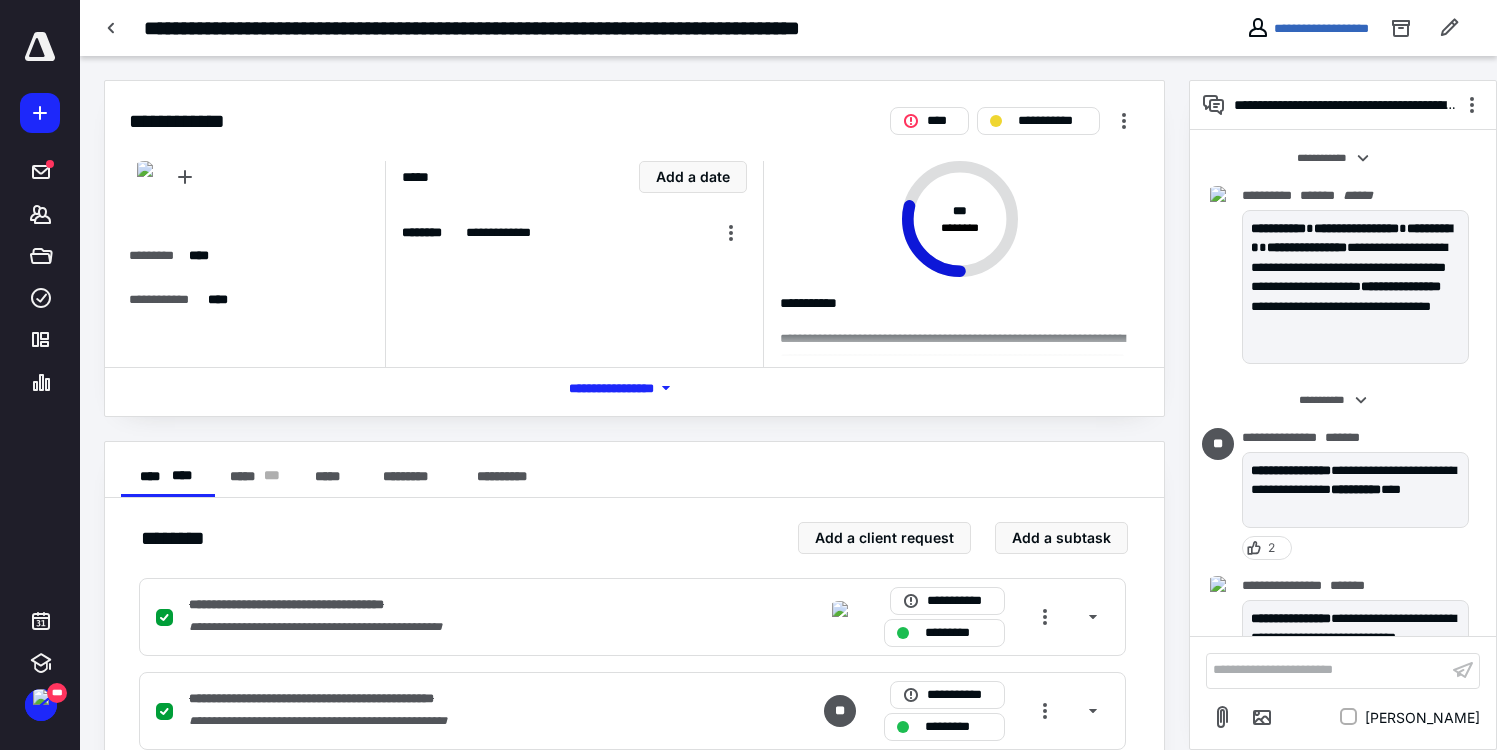 scroll, scrollTop: 0, scrollLeft: 0, axis: both 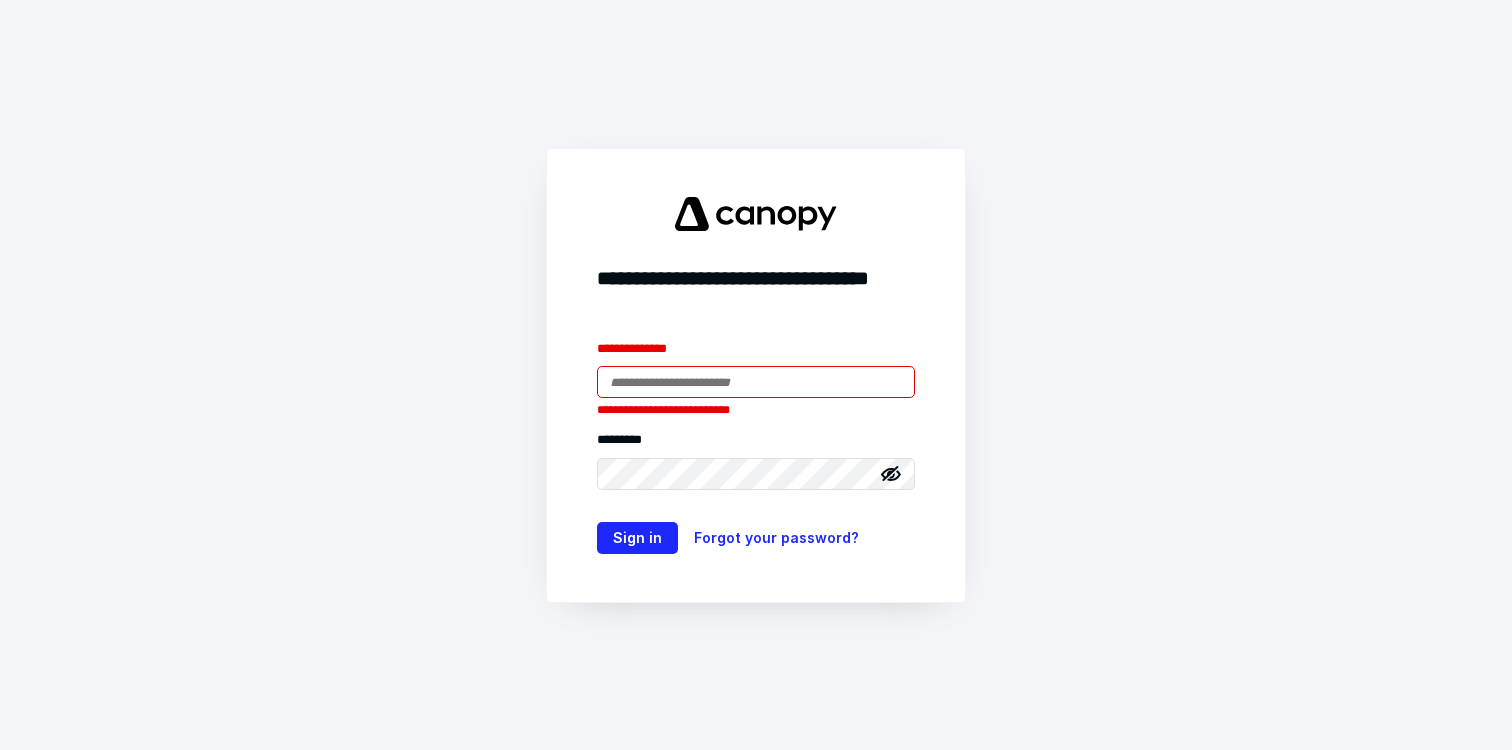 type on "**********" 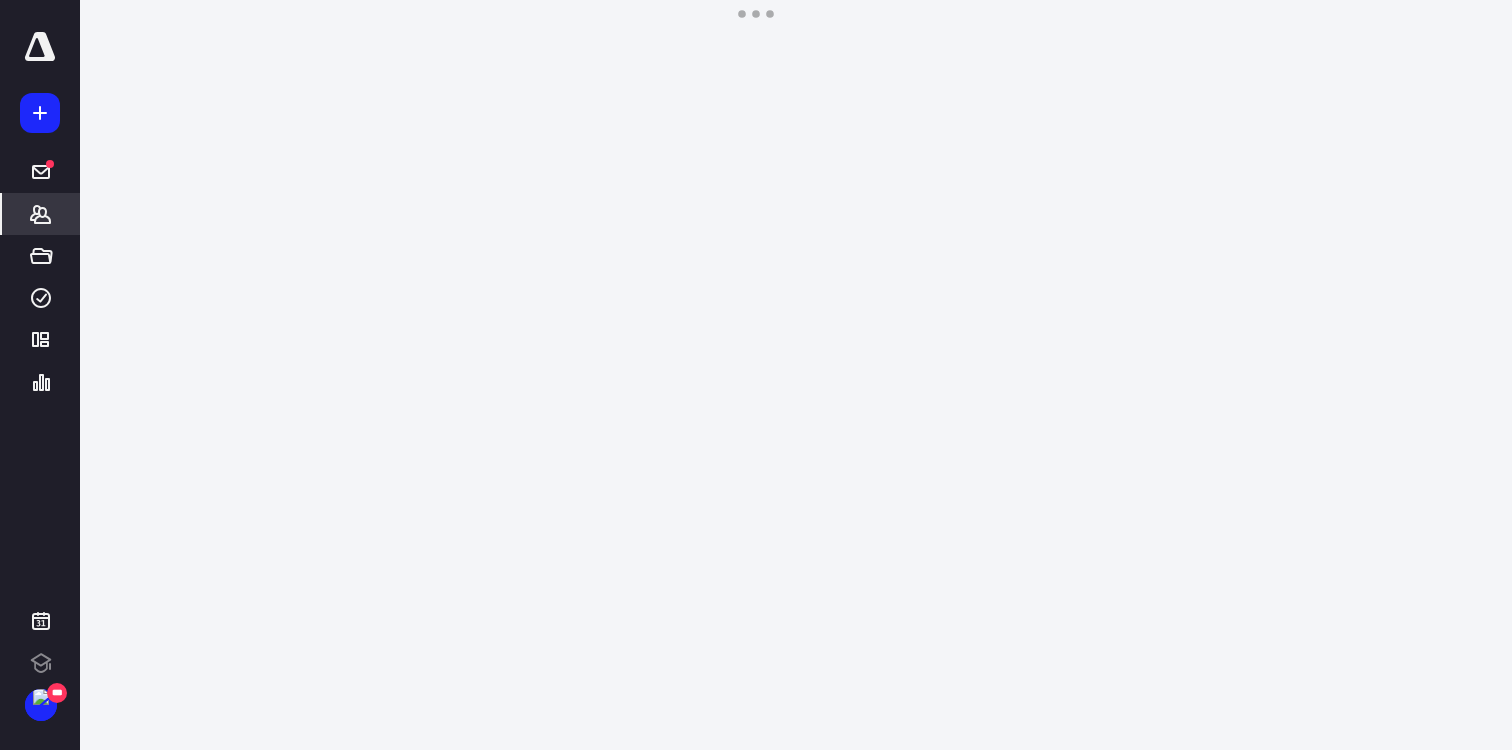 click 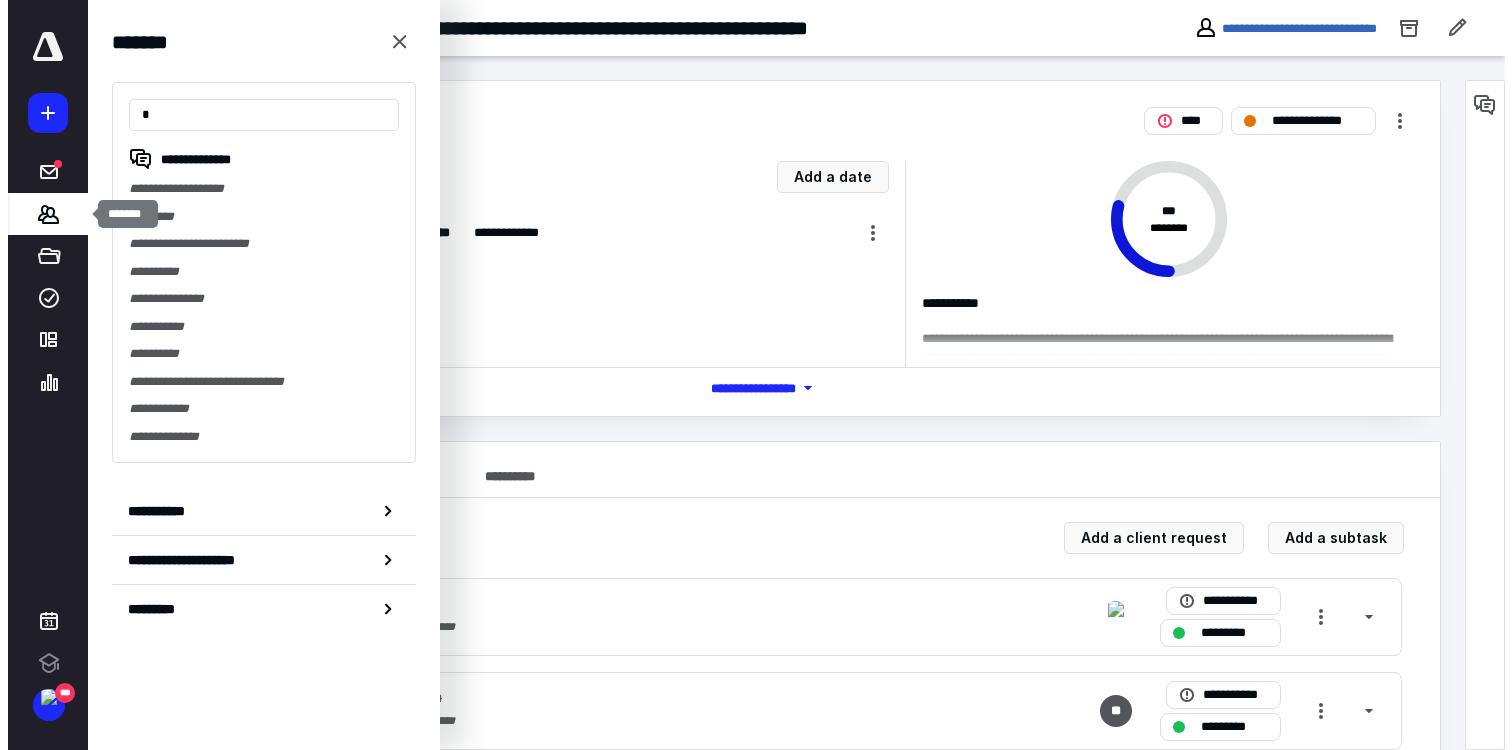 scroll, scrollTop: 0, scrollLeft: 0, axis: both 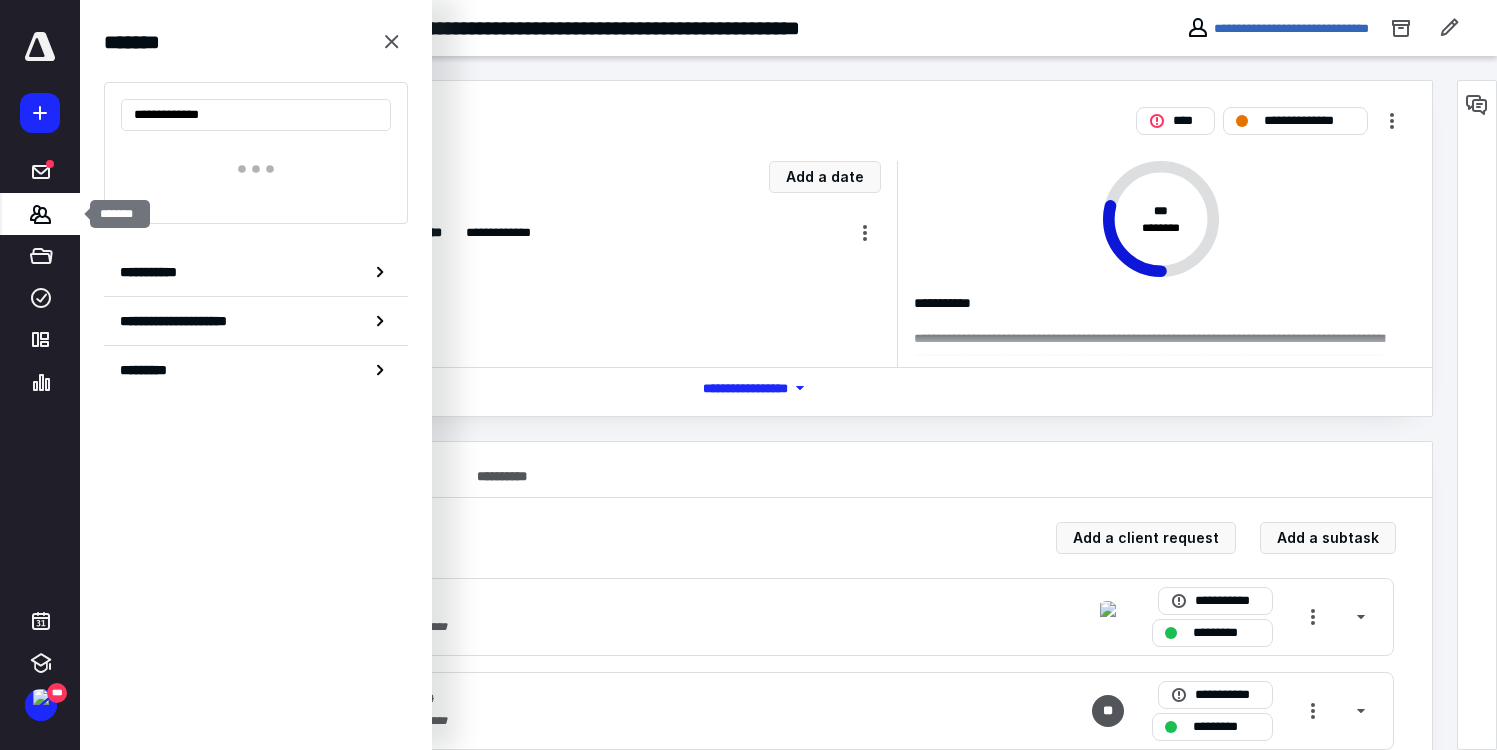 type on "**********" 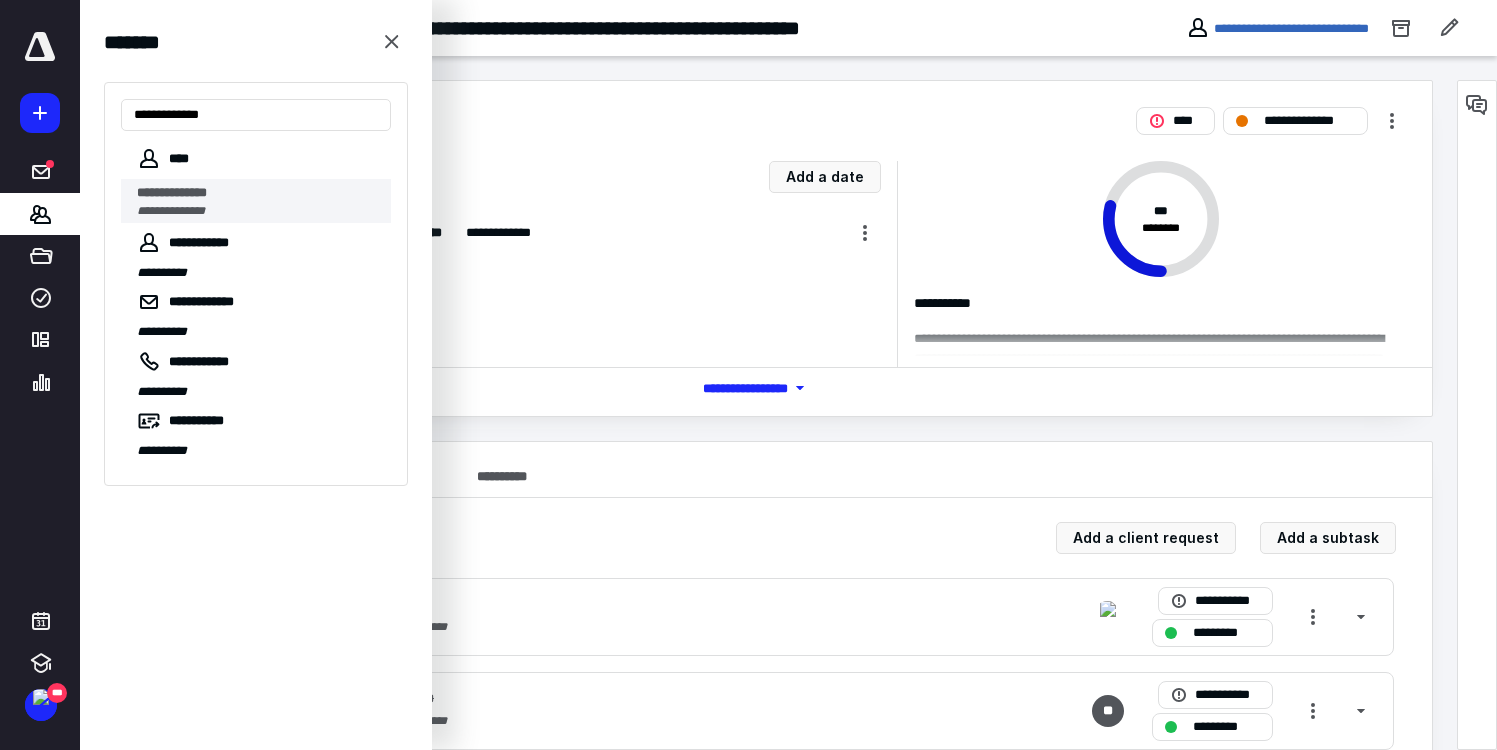 click on "**********" at bounding box center [258, 193] 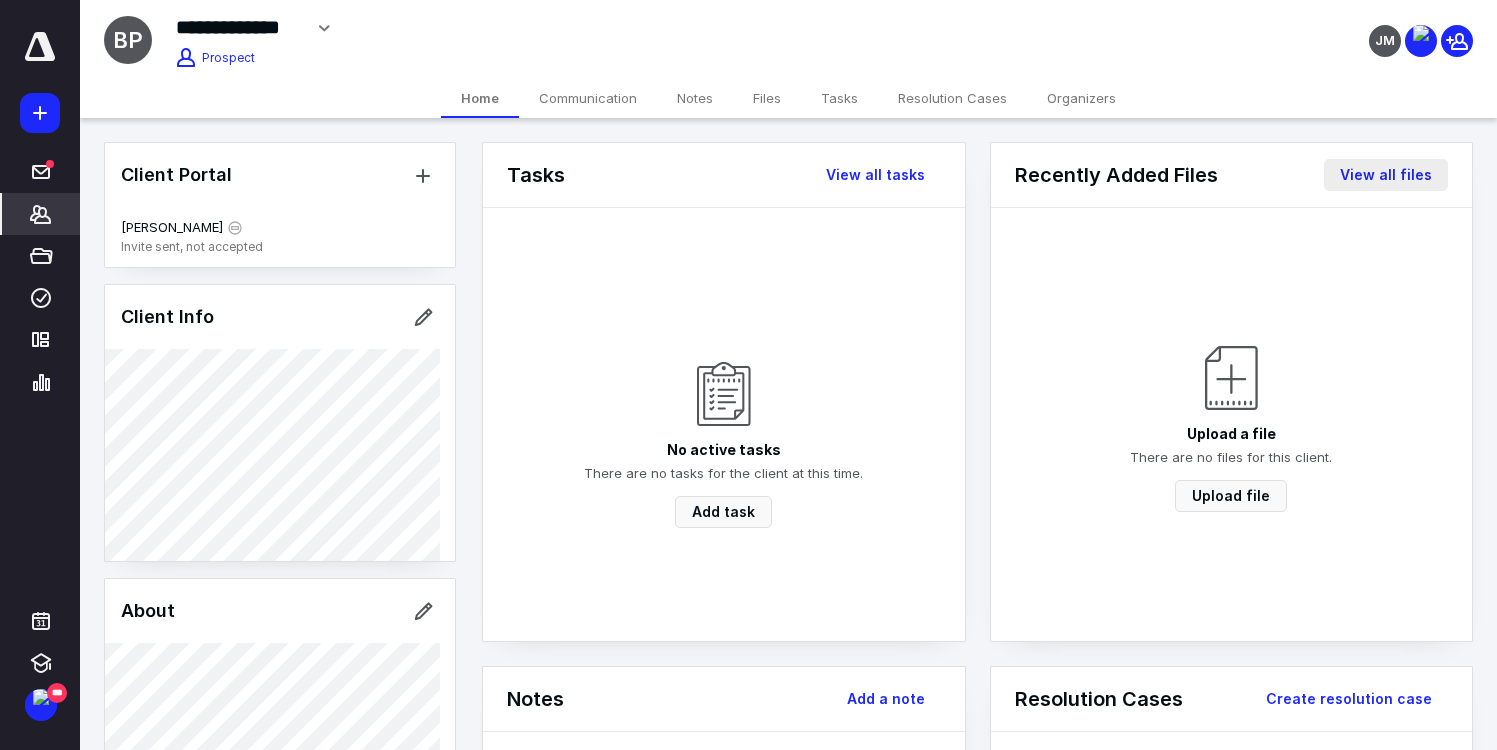 click on "View all files" at bounding box center (1386, 175) 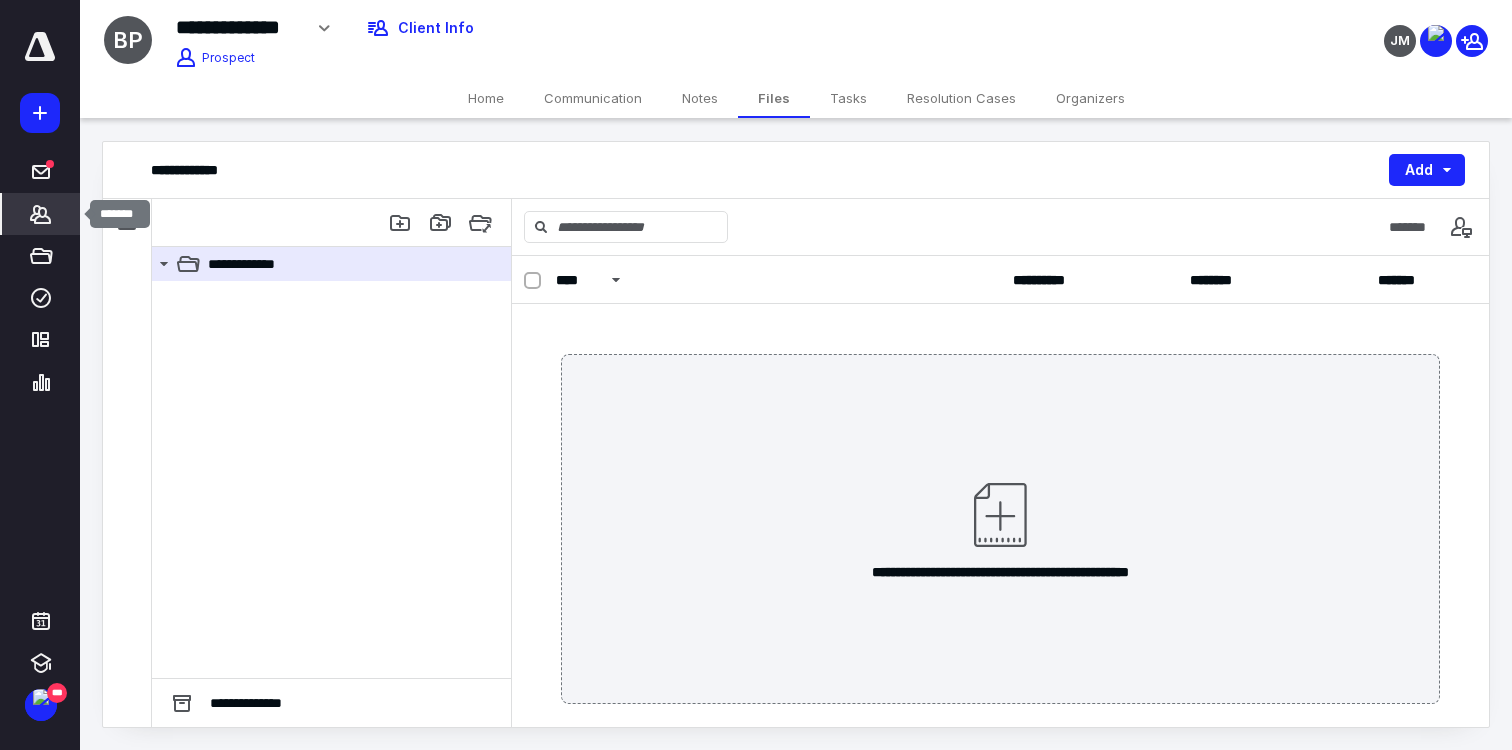 click 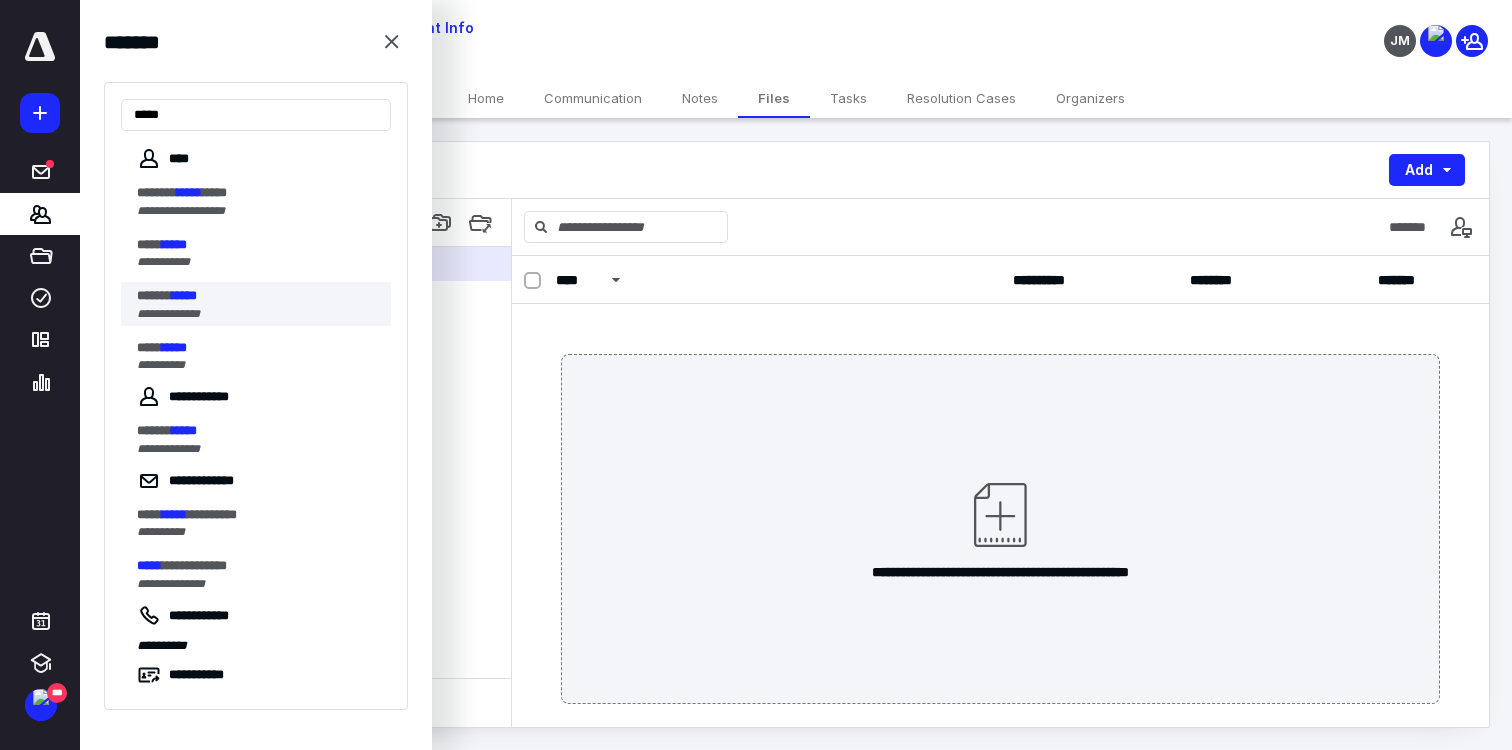type on "*****" 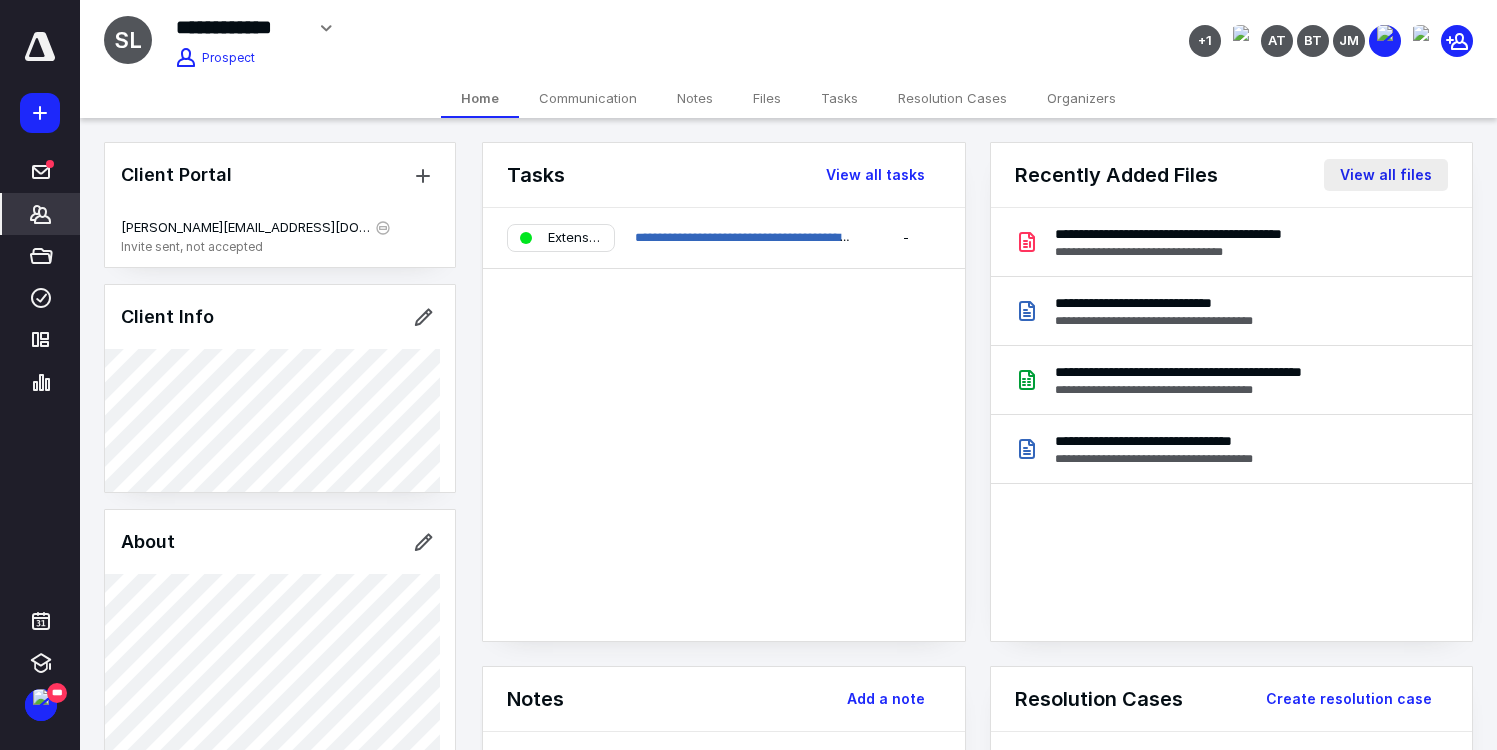 click on "View all files" at bounding box center [1386, 175] 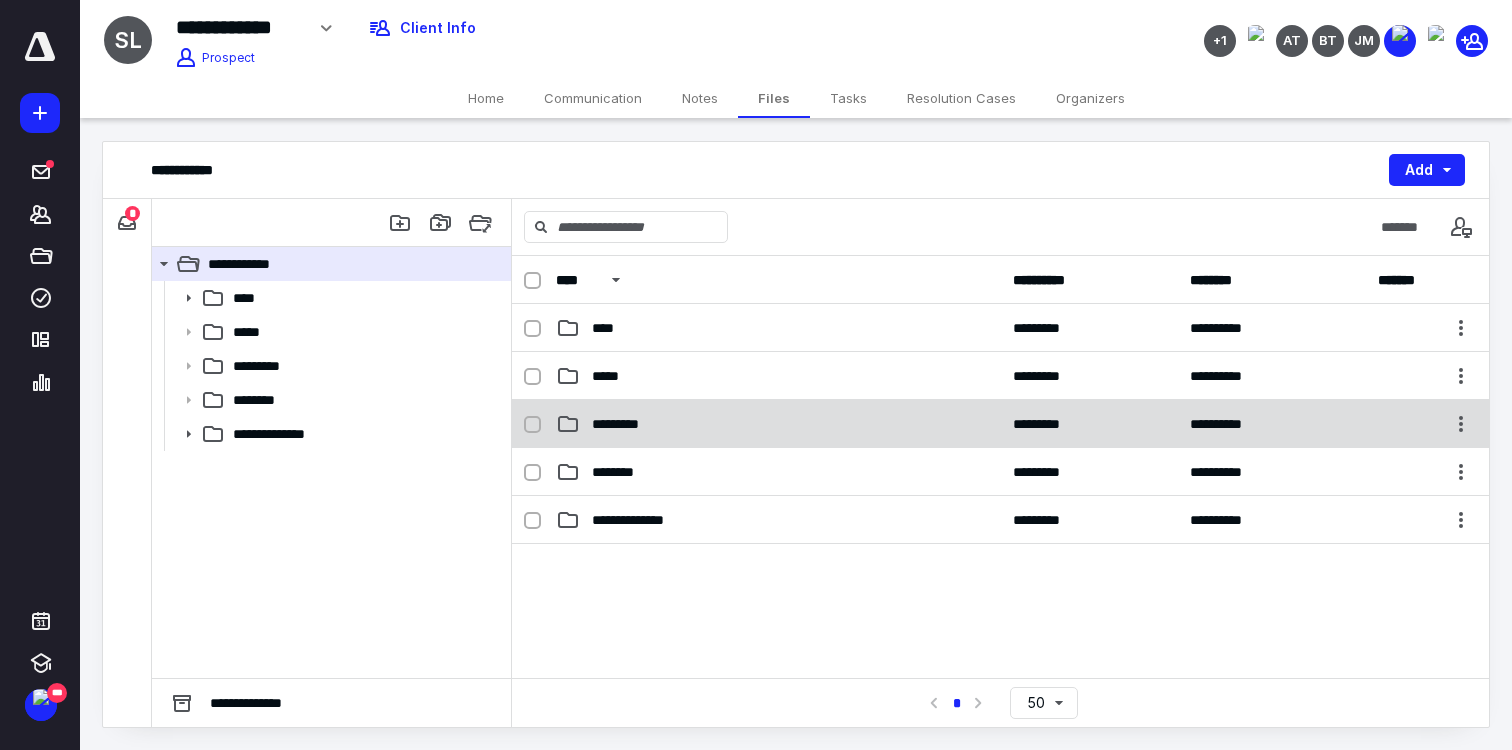 click on "*********" at bounding box center (778, 424) 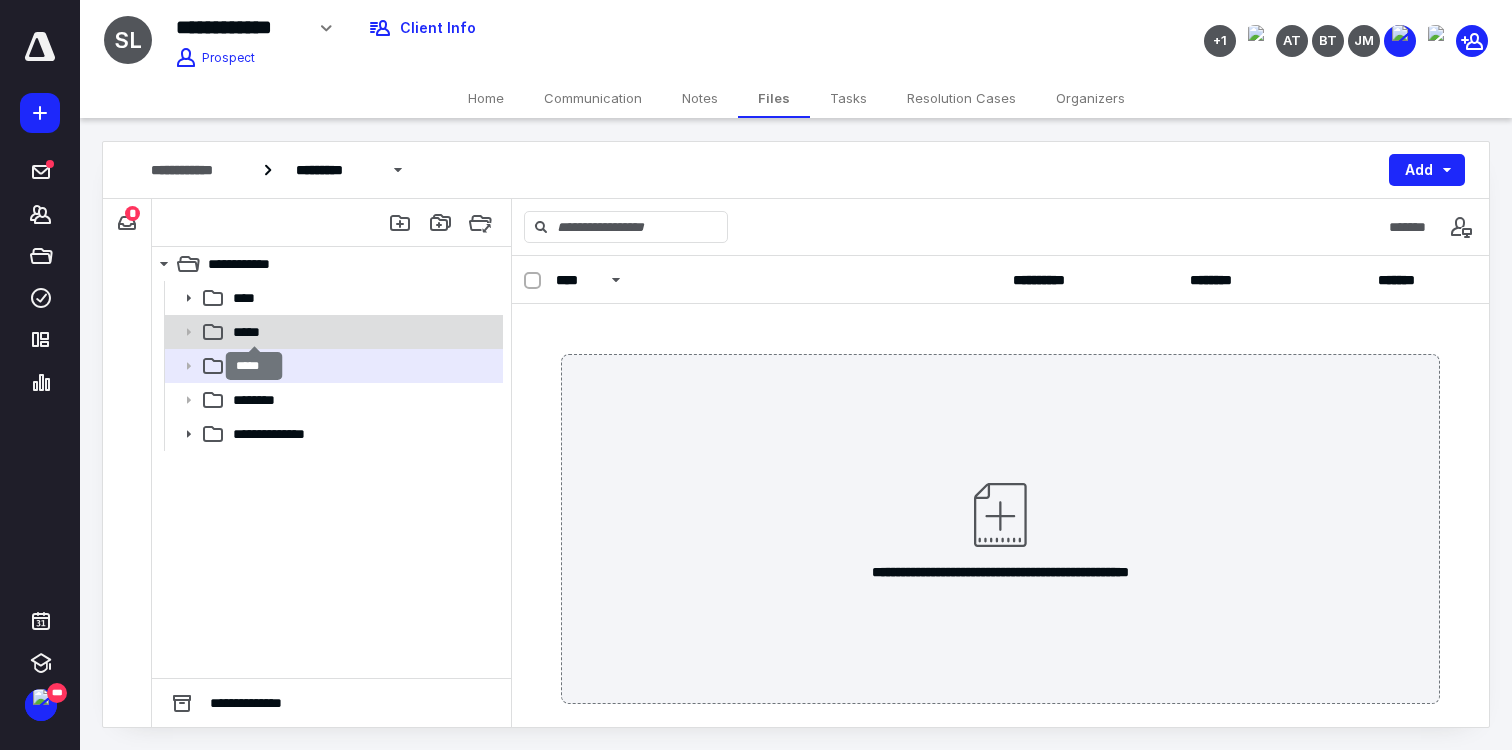 click on "*****" at bounding box center [254, 332] 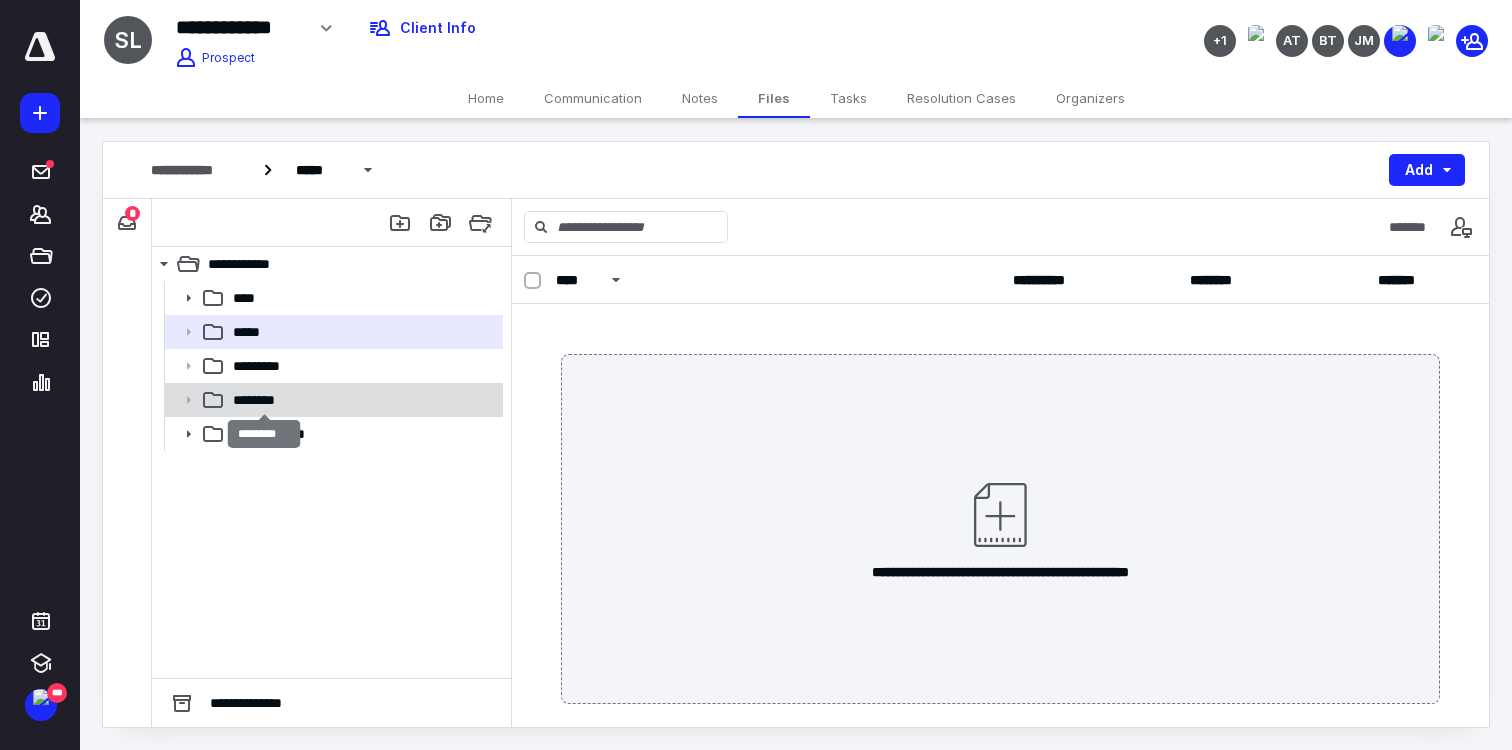 click on "********" at bounding box center (264, 400) 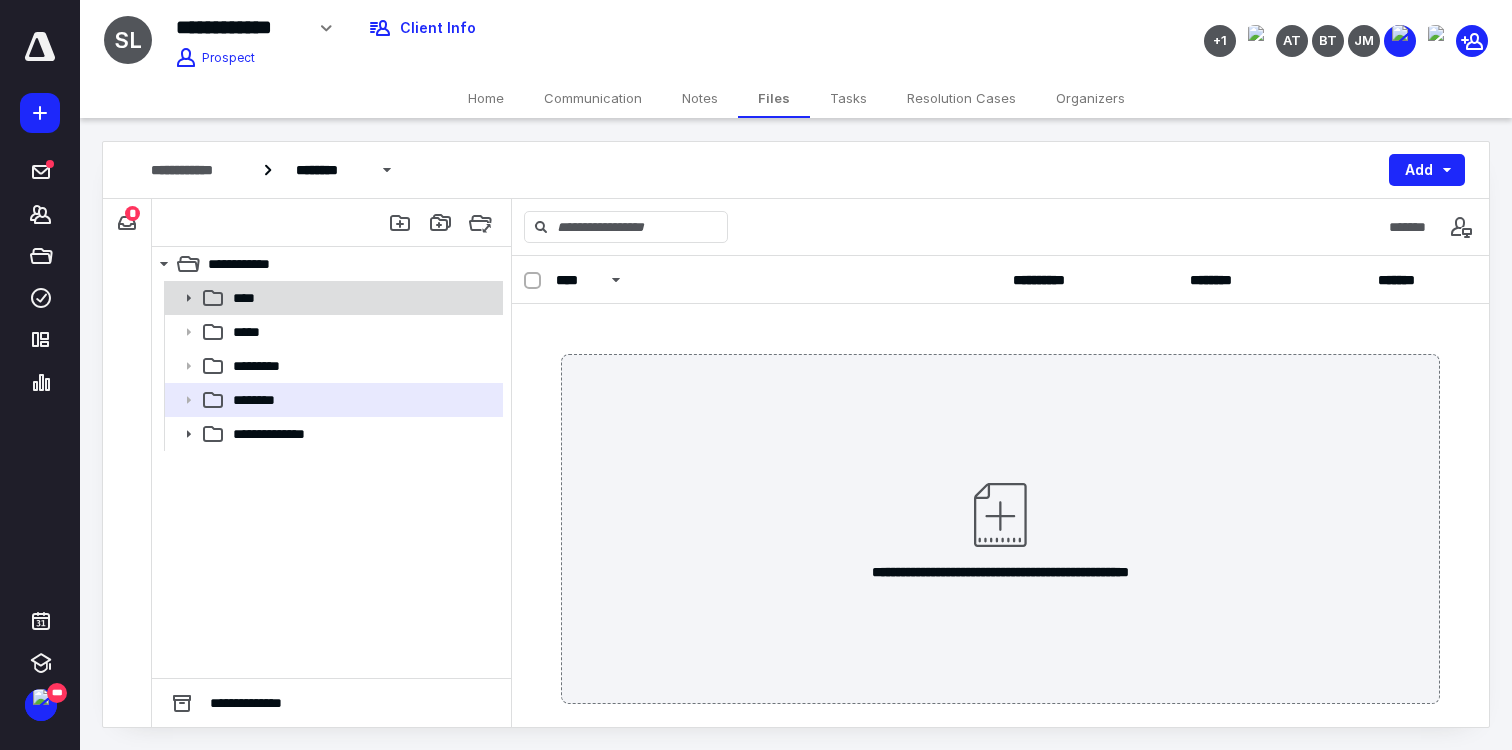 click on "****" at bounding box center [332, 298] 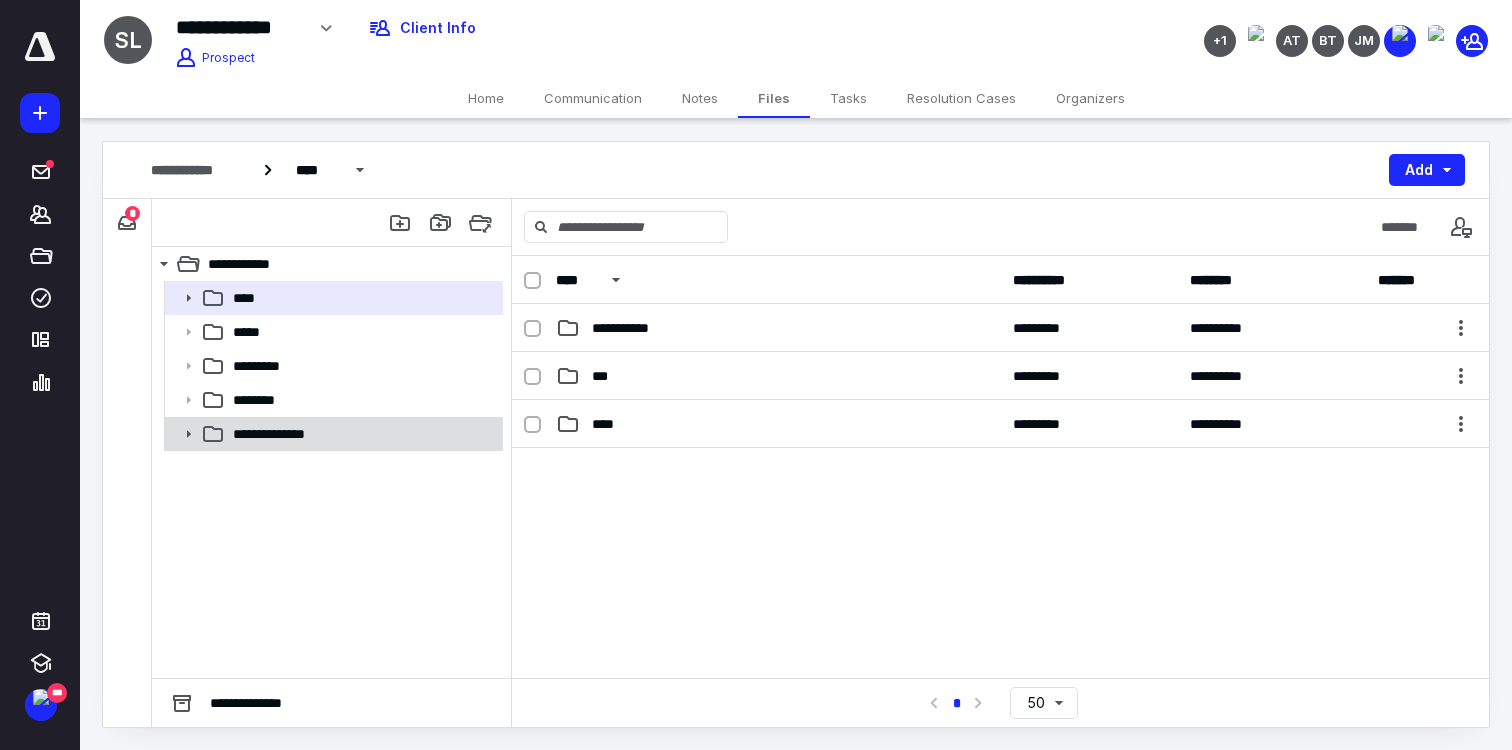 click on "**********" at bounding box center [281, 434] 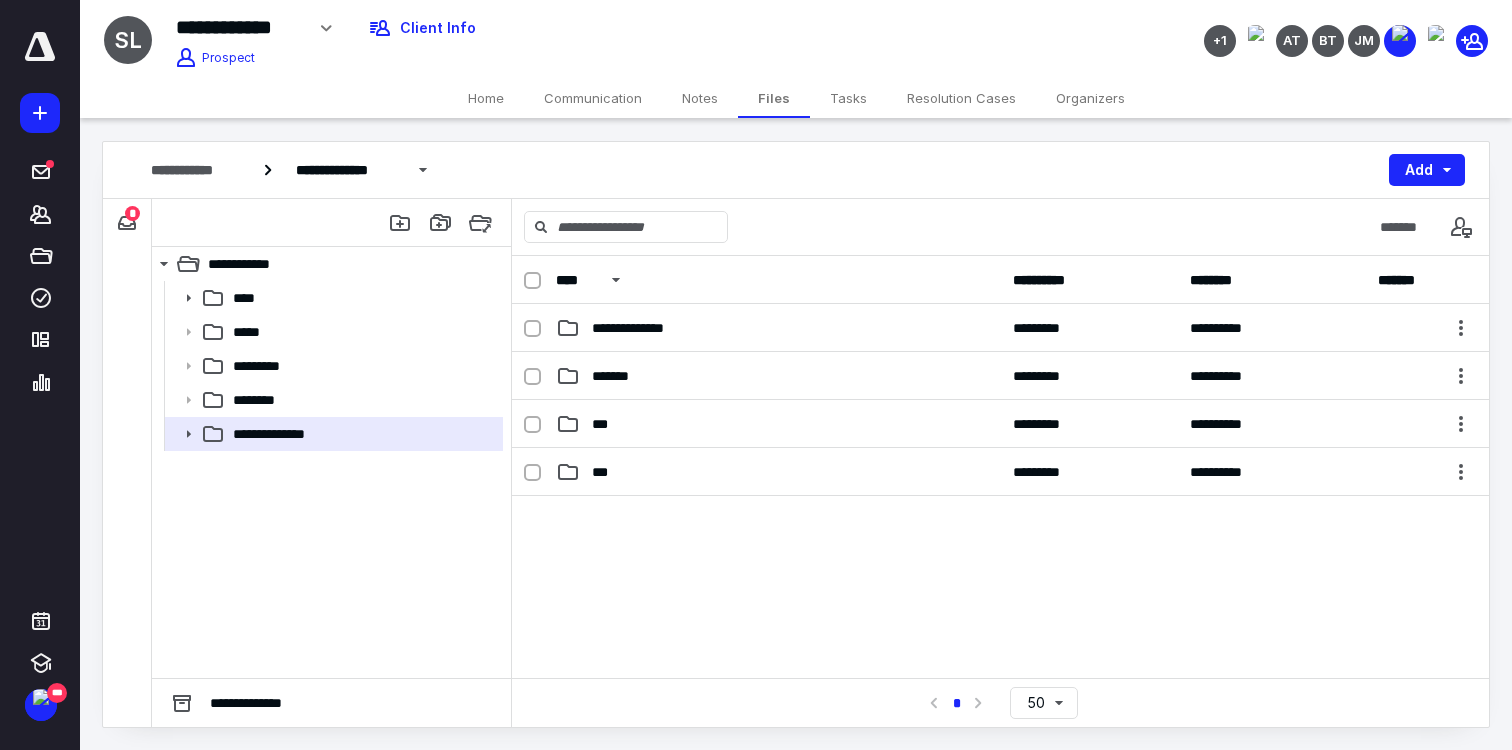 click on "Prospect" at bounding box center (228, 58) 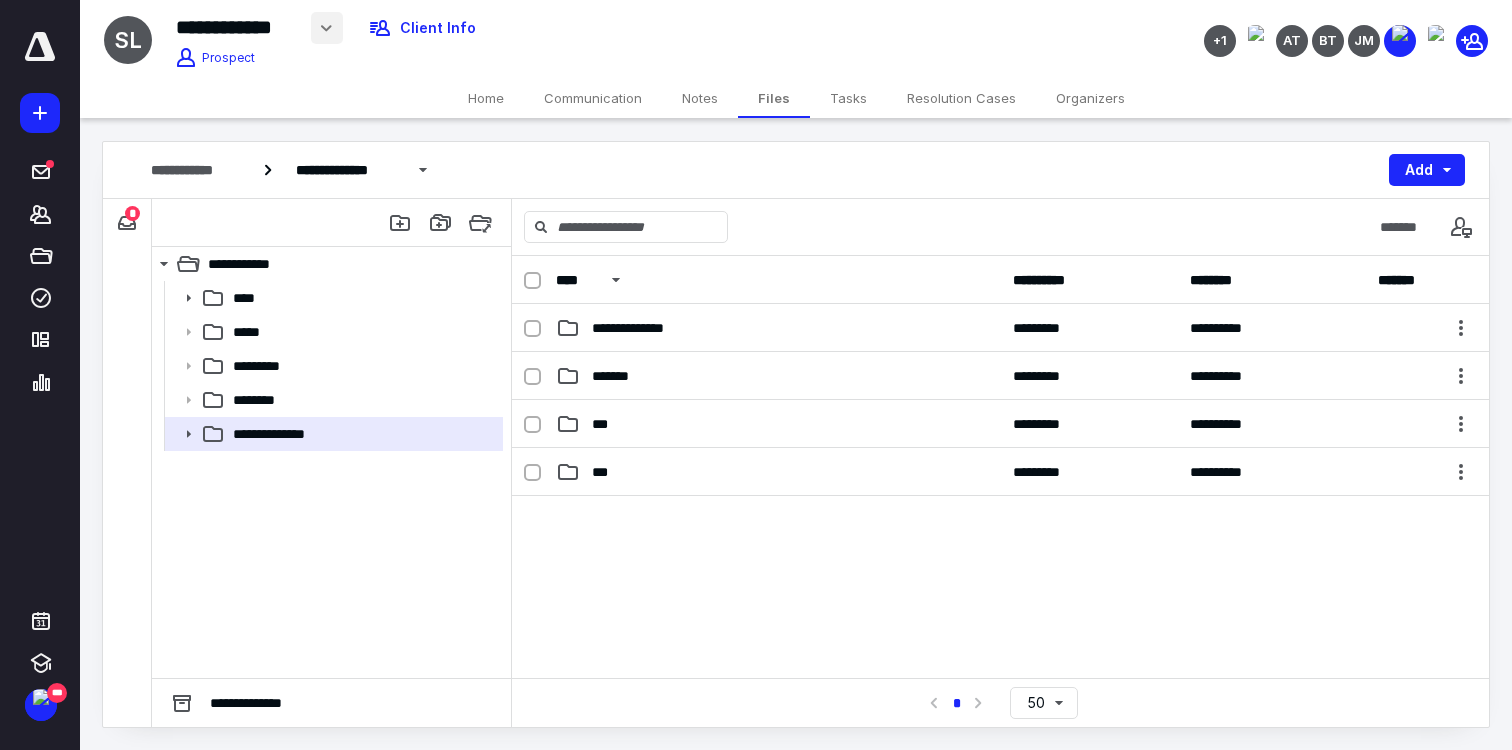click at bounding box center [327, 28] 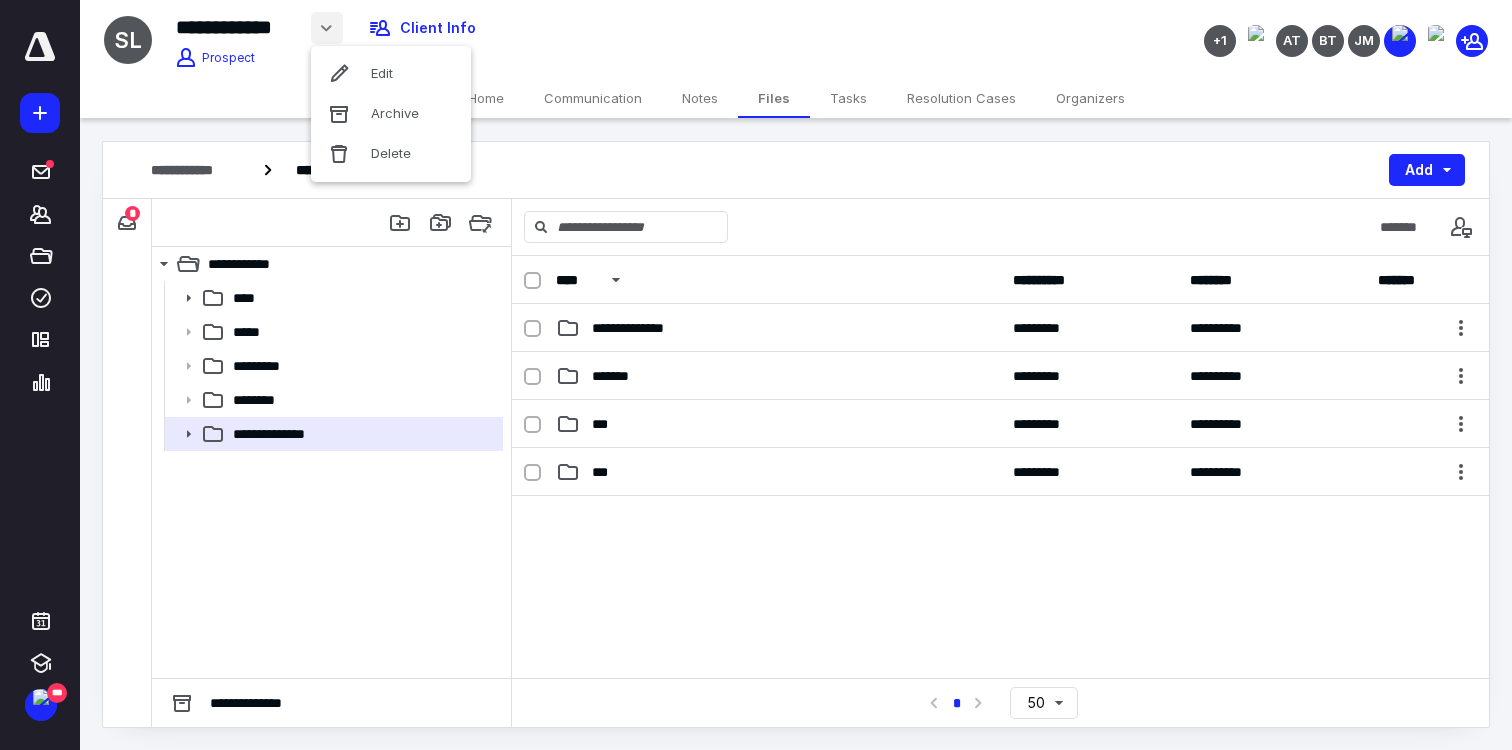 click at bounding box center [327, 28] 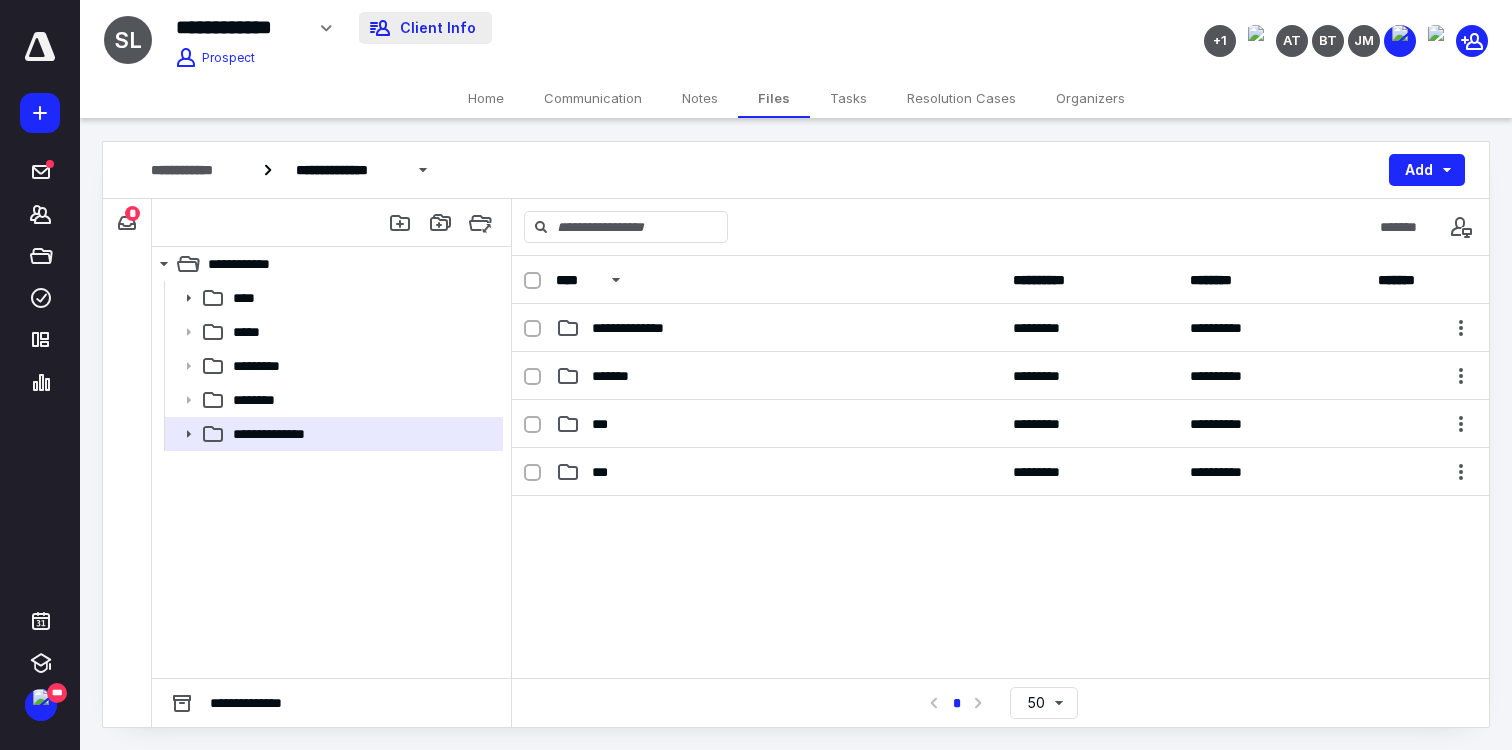 click on "Client Info" at bounding box center [425, 28] 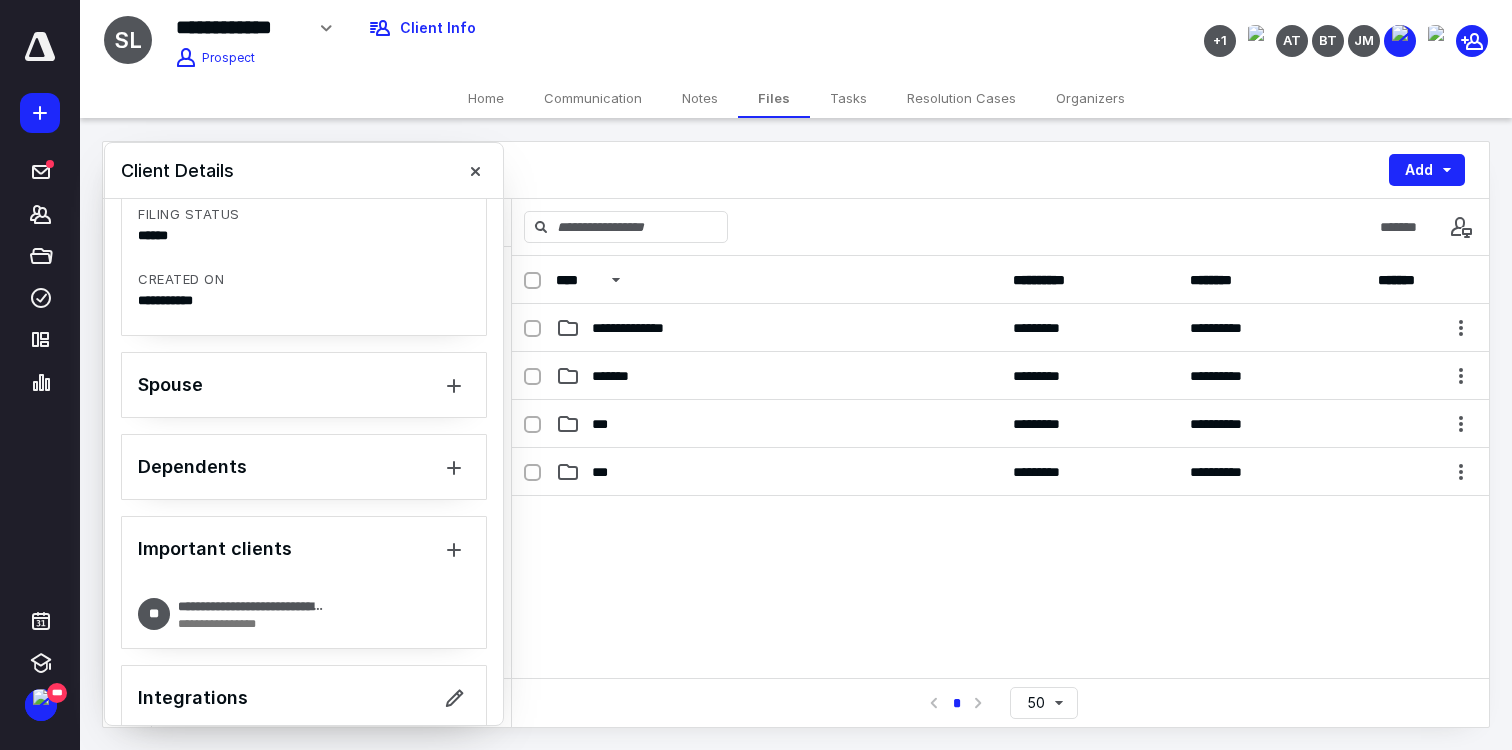 scroll, scrollTop: 740, scrollLeft: 0, axis: vertical 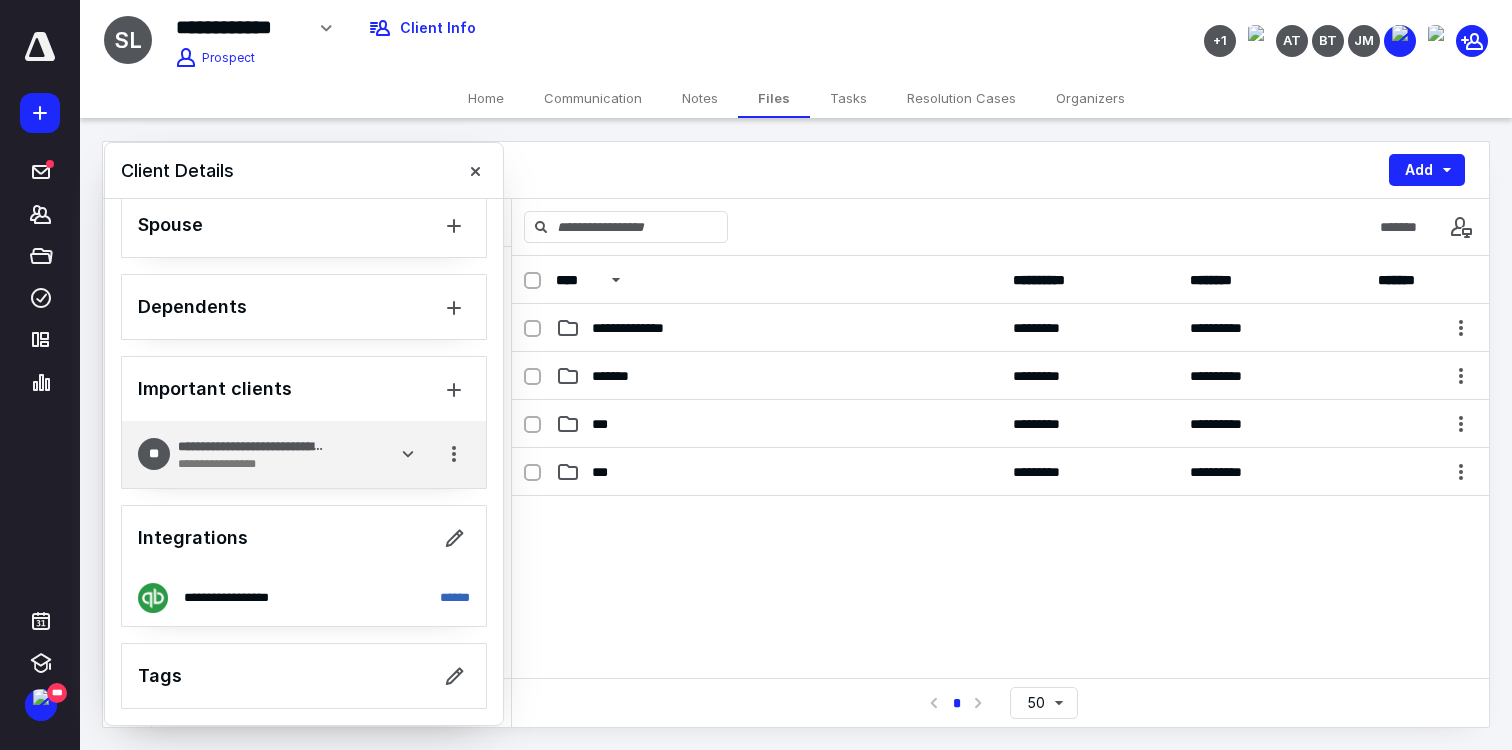 click on "**********" at bounding box center (258, 455) 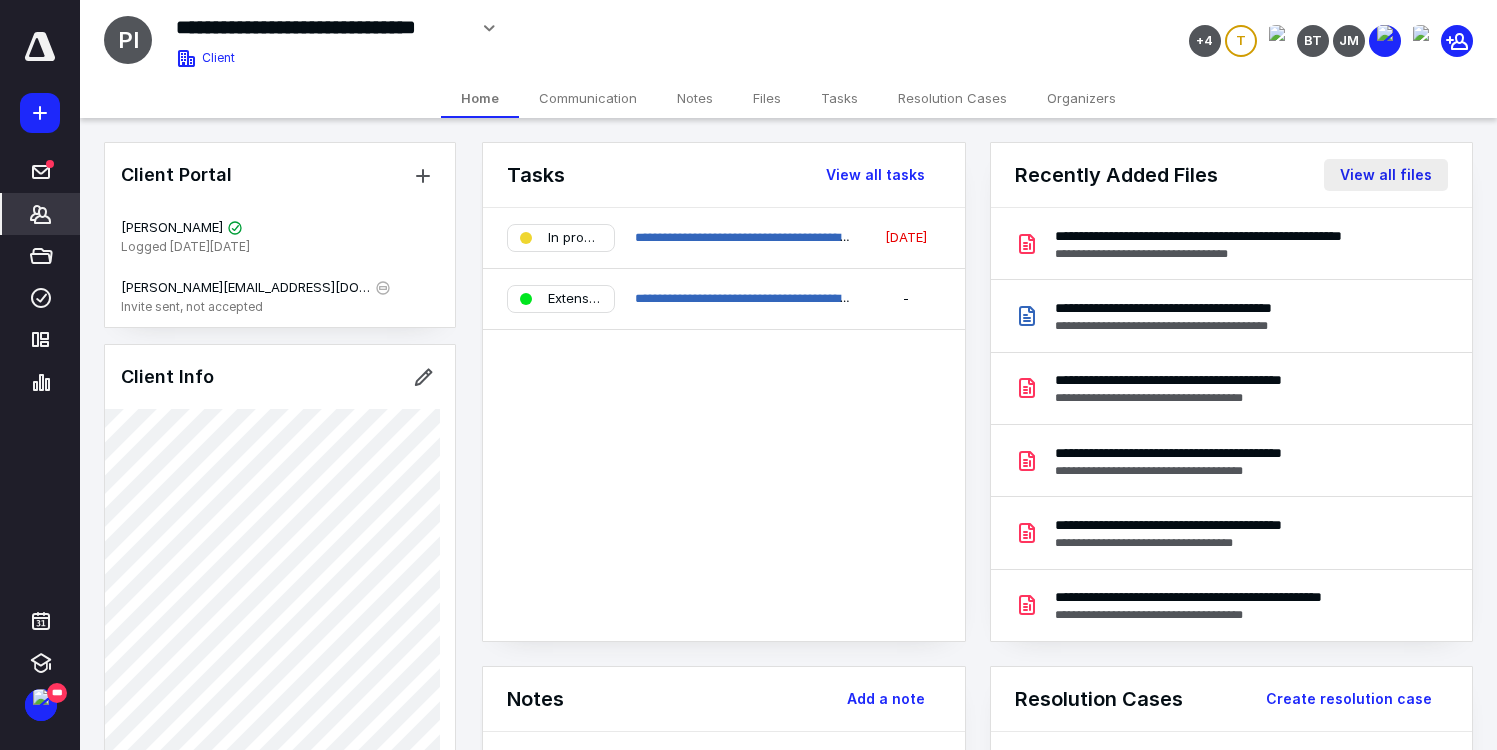 click on "View all files" at bounding box center (1386, 175) 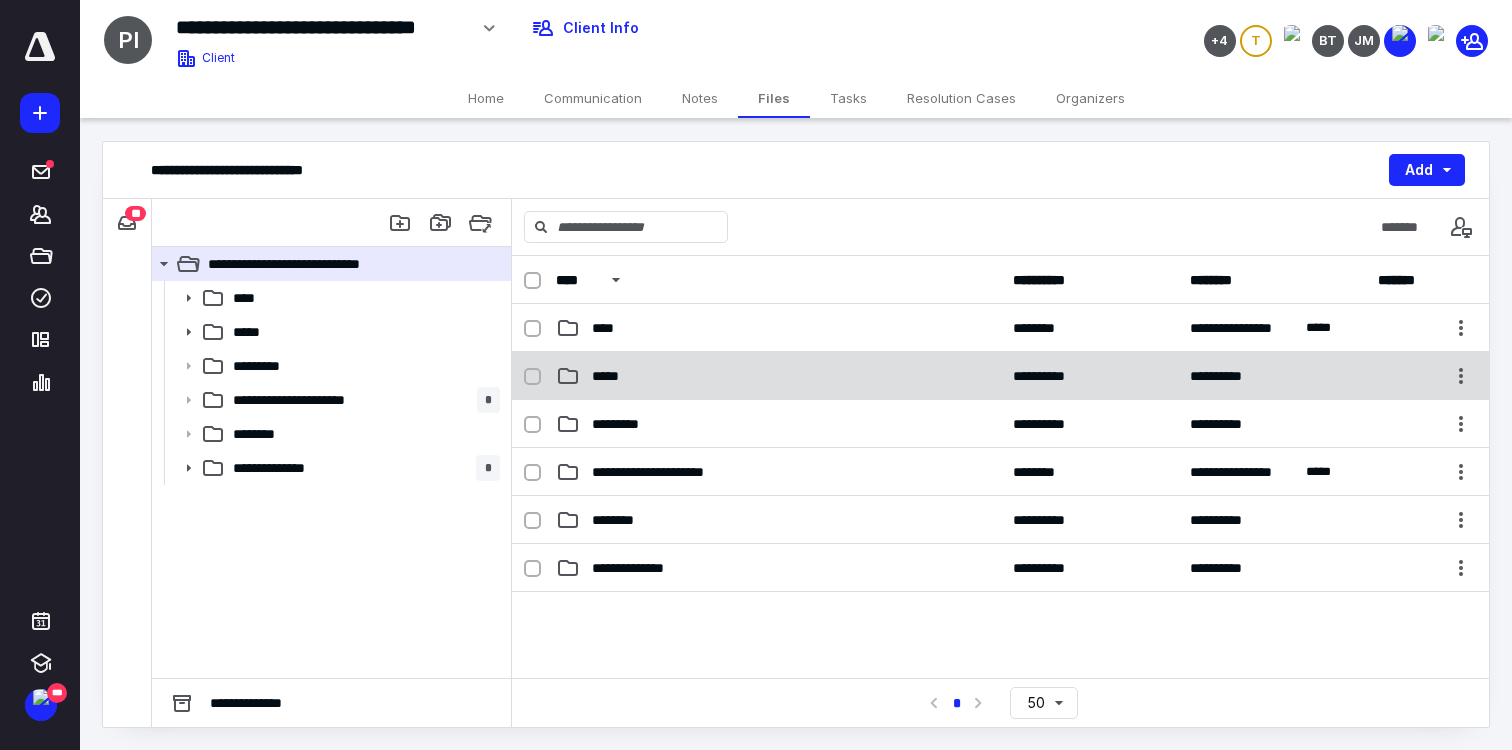 click on "*****" at bounding box center [778, 376] 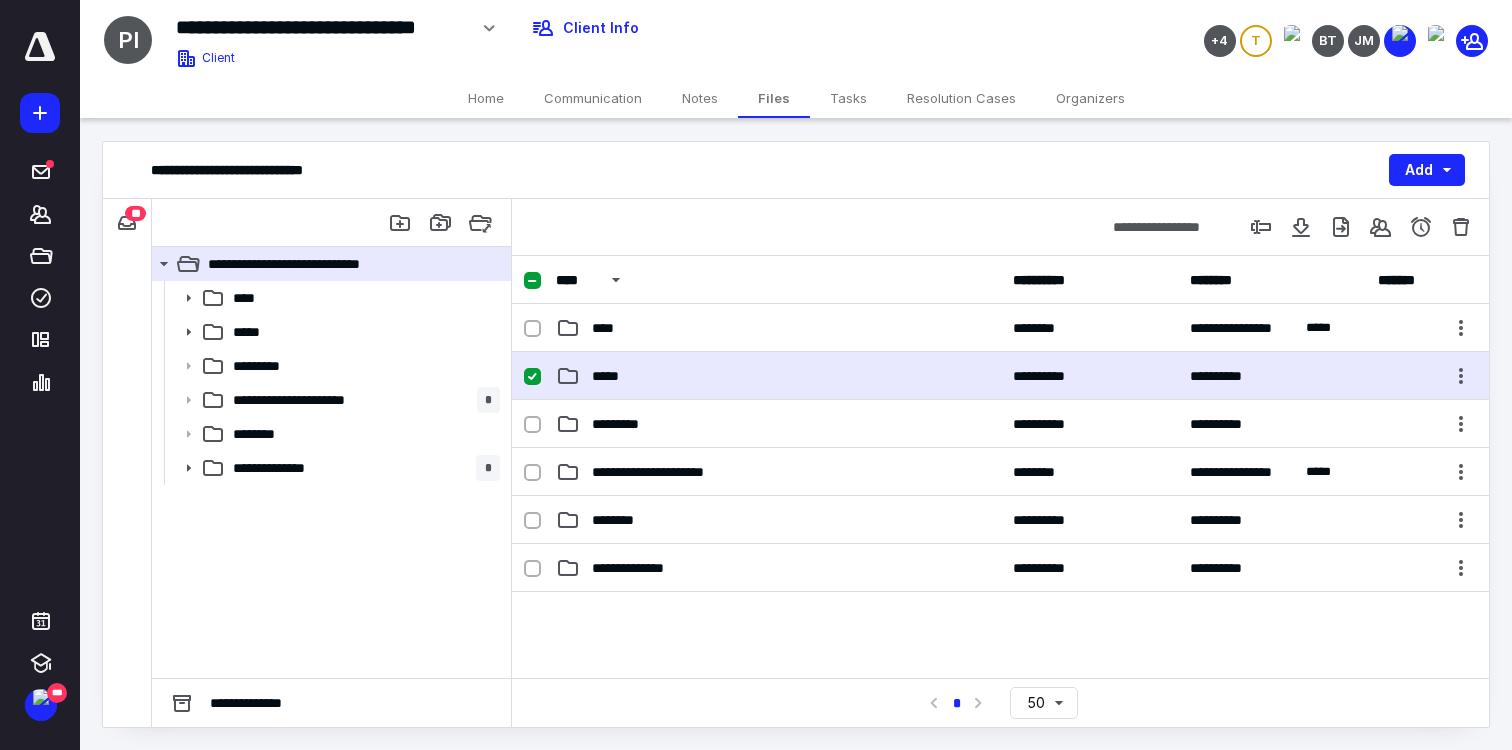 click on "*****" at bounding box center [778, 376] 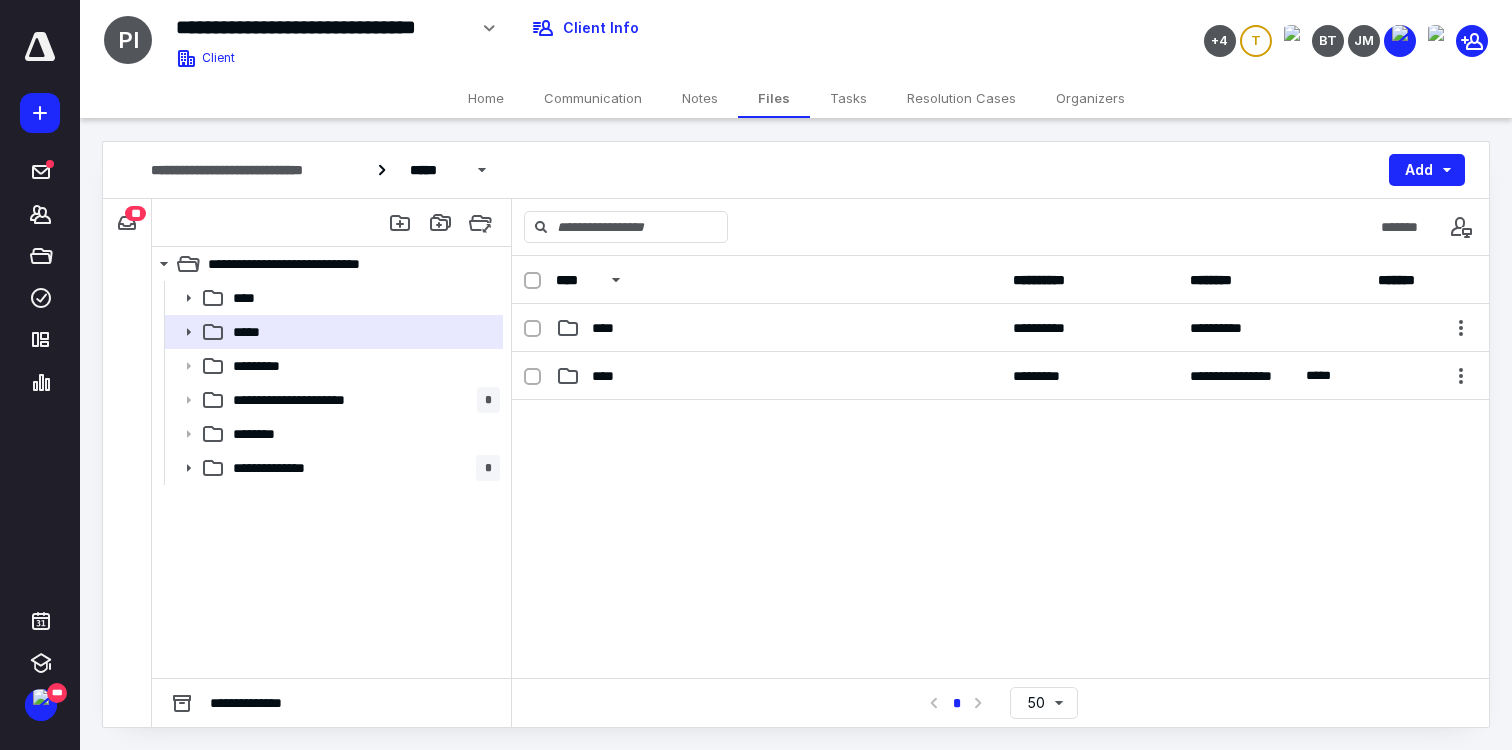 click on "****" at bounding box center [778, 376] 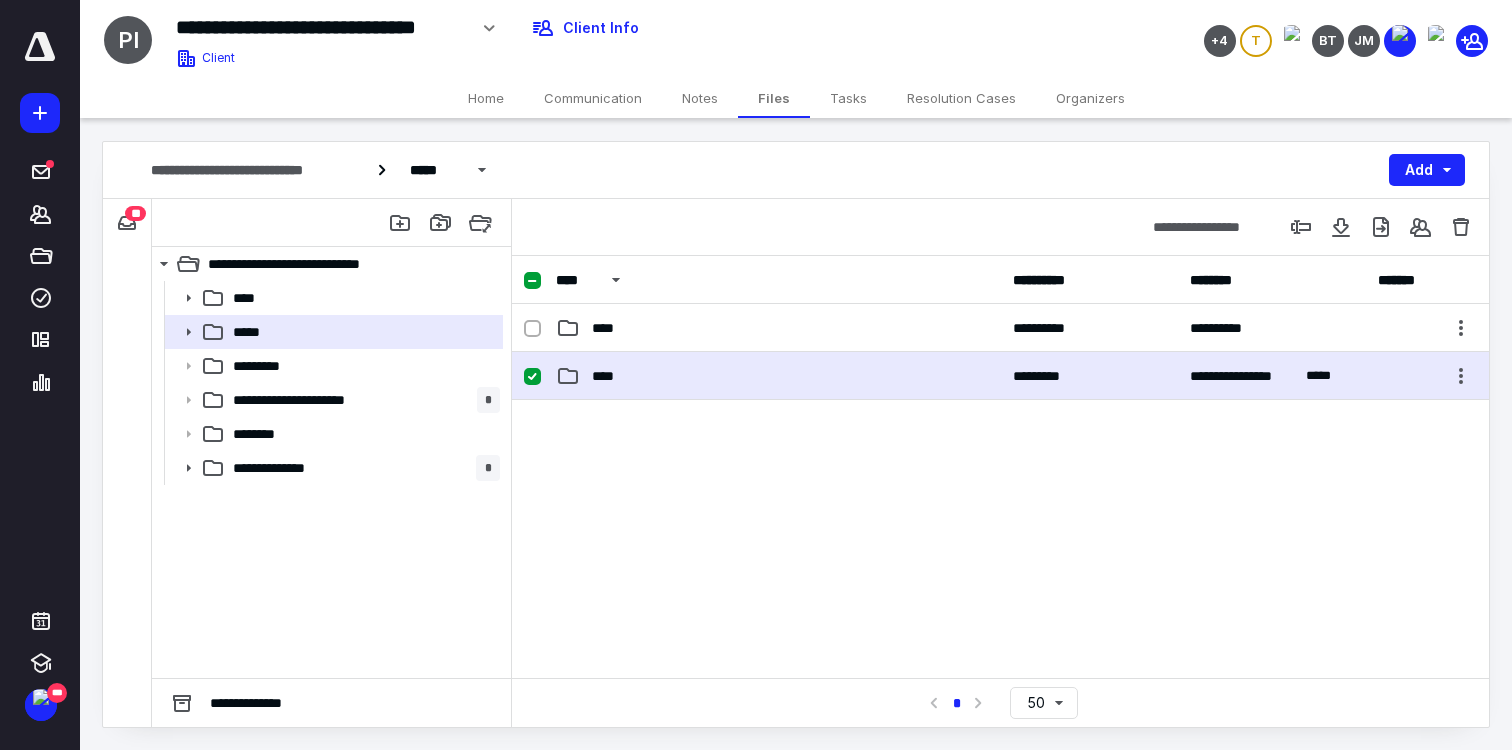 click on "****" at bounding box center [778, 376] 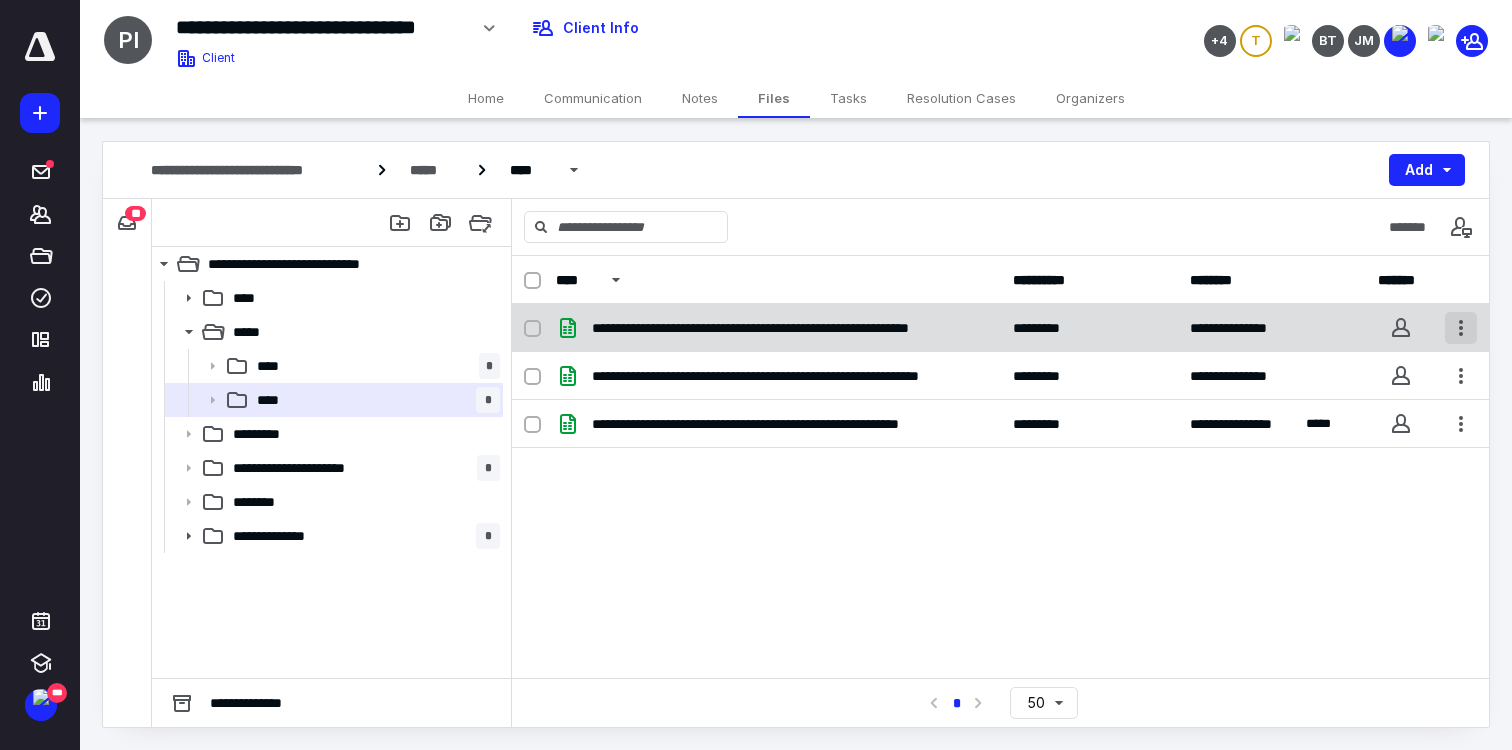 click at bounding box center (1461, 328) 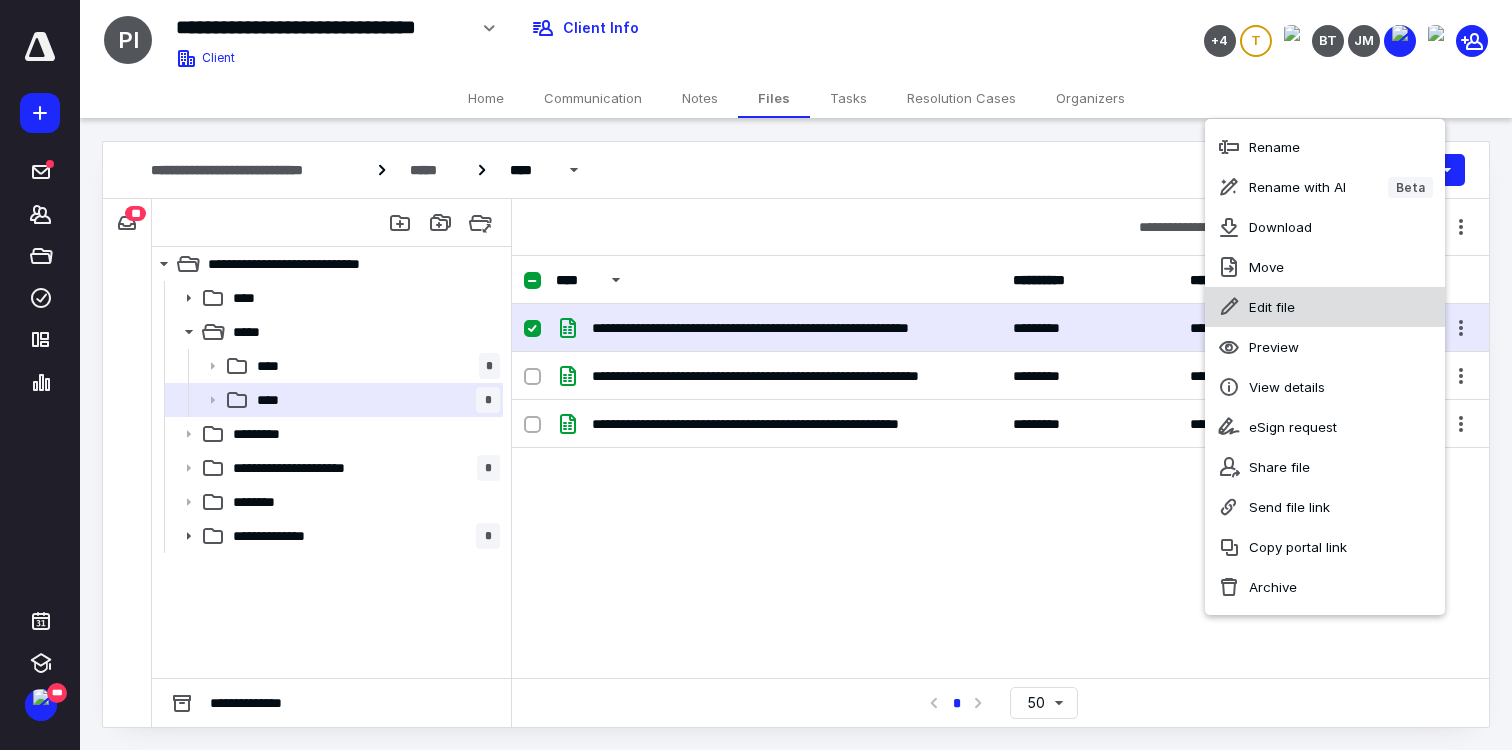 click on "Edit file" at bounding box center (1325, 307) 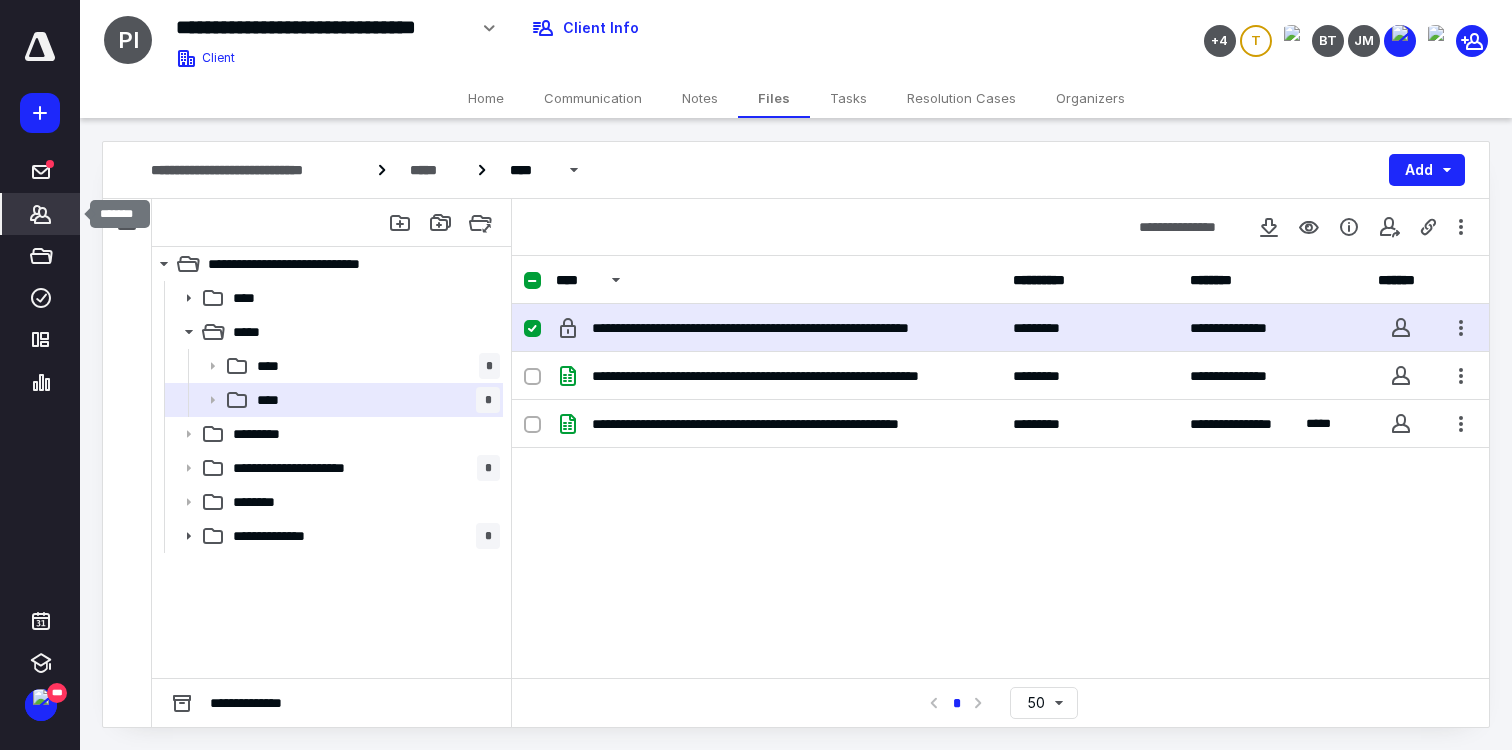 click 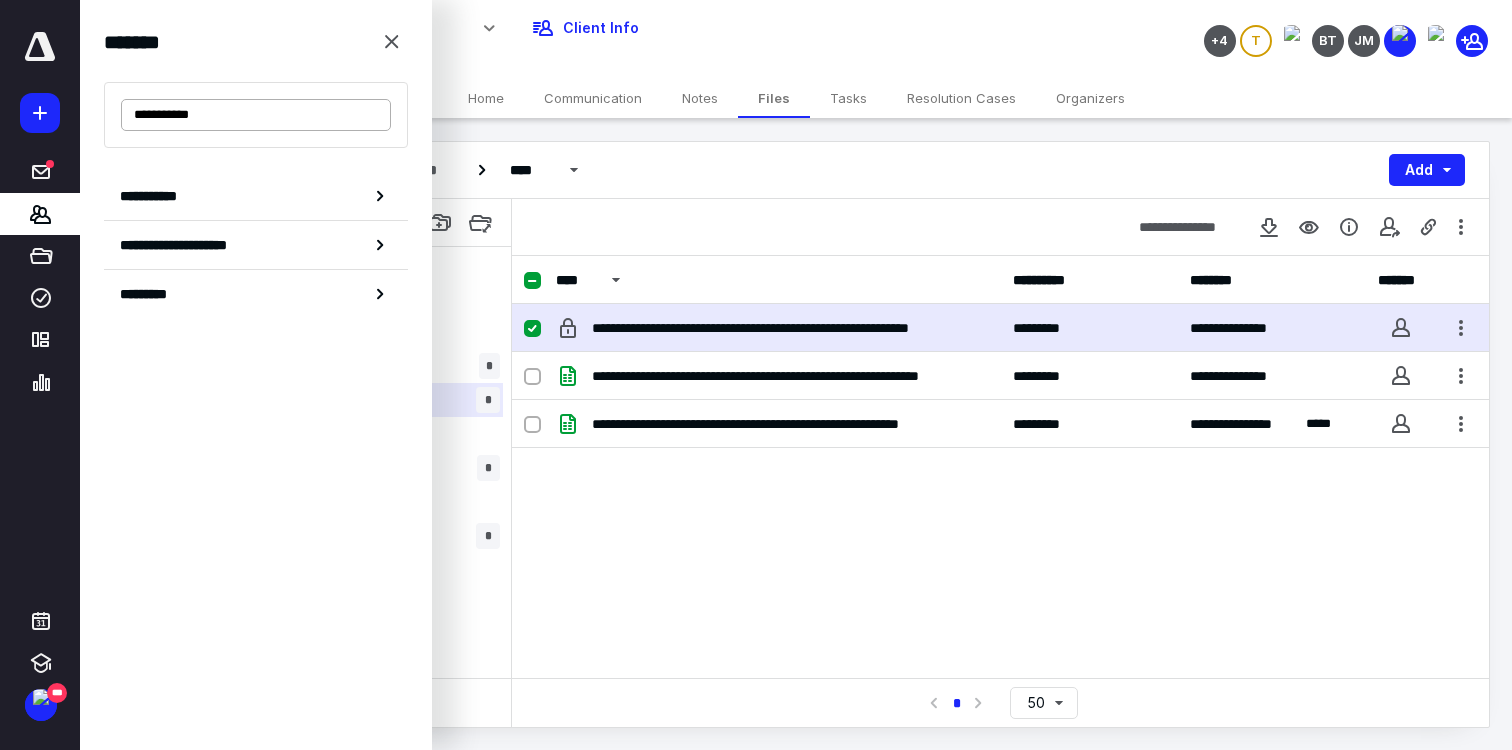 click on "**********" at bounding box center (256, 115) 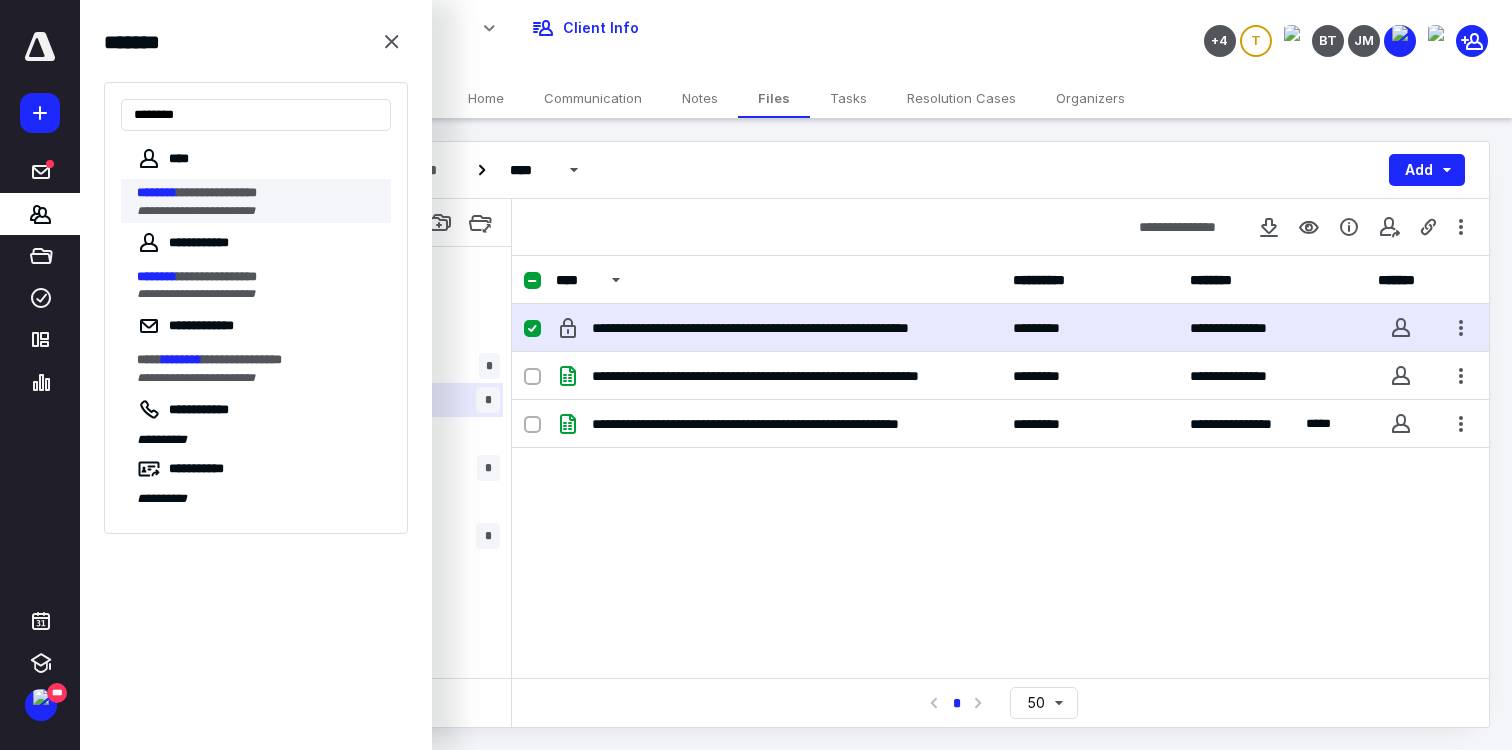 type on "********" 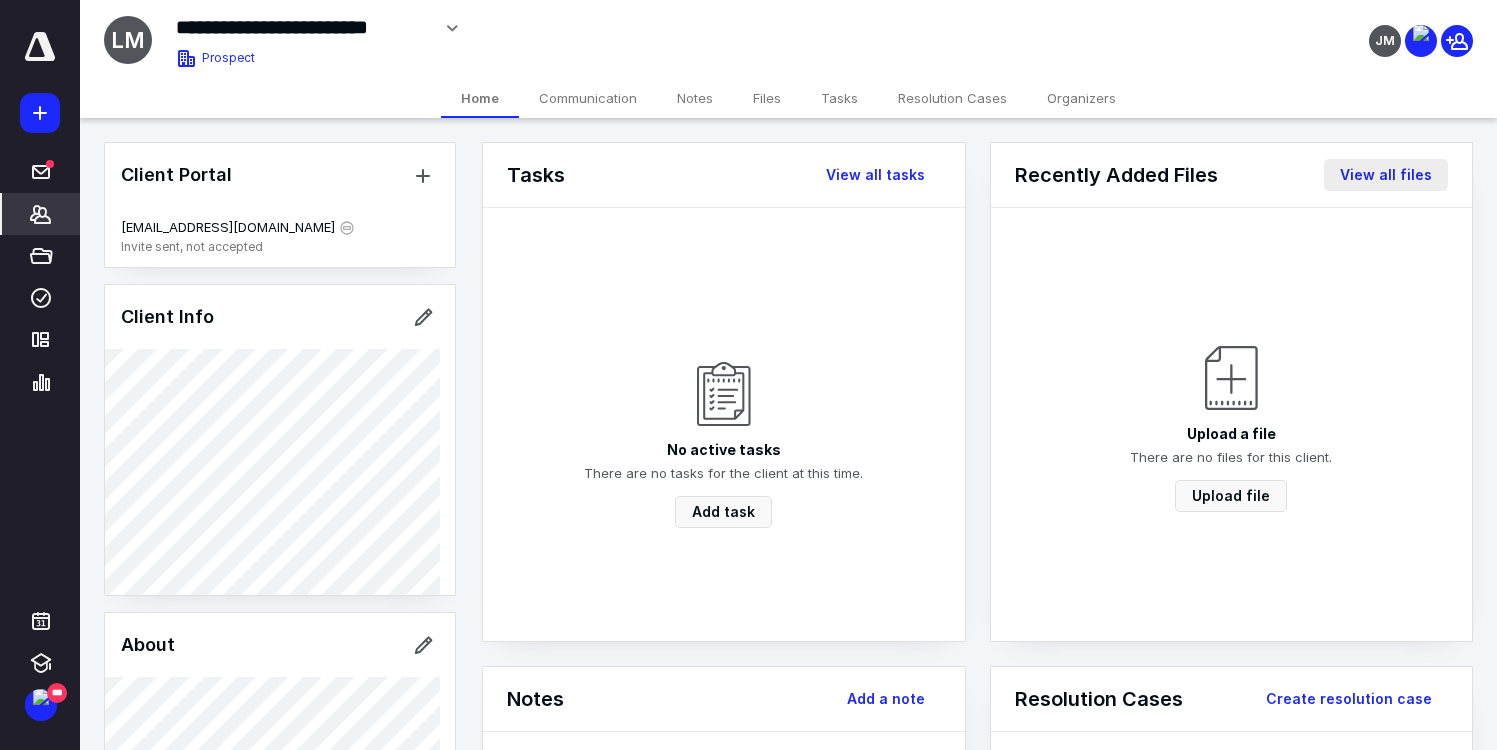 click on "View all files" at bounding box center [1386, 175] 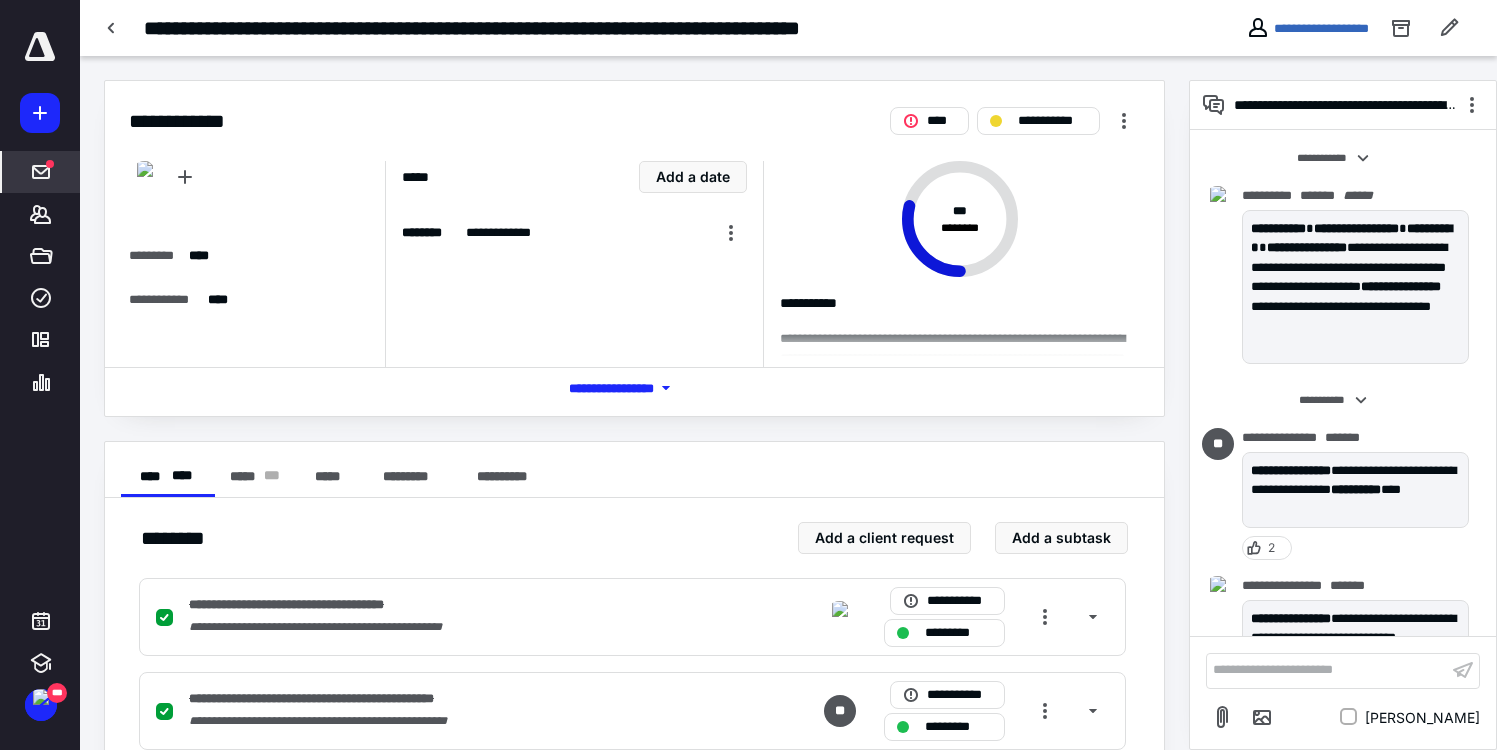 scroll, scrollTop: 0, scrollLeft: 0, axis: both 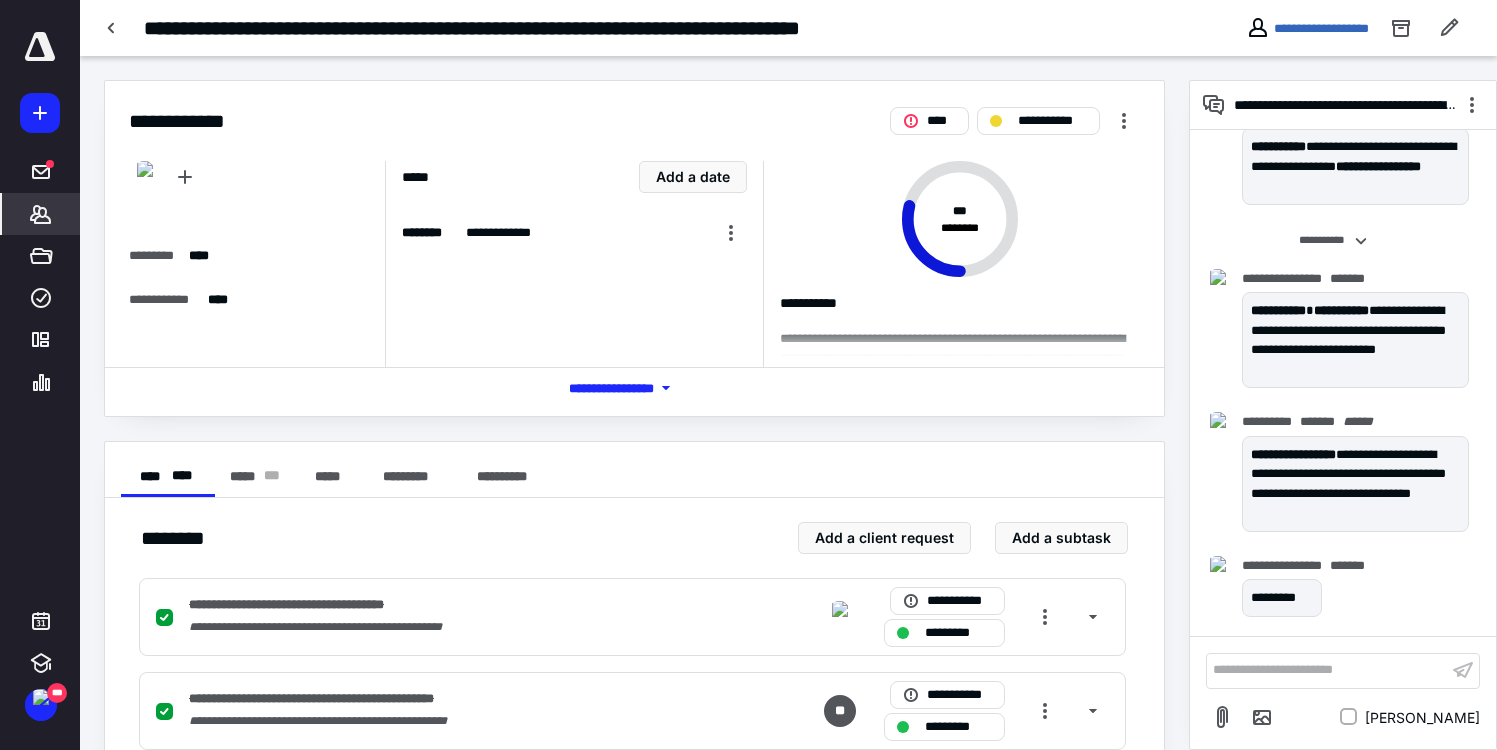 click 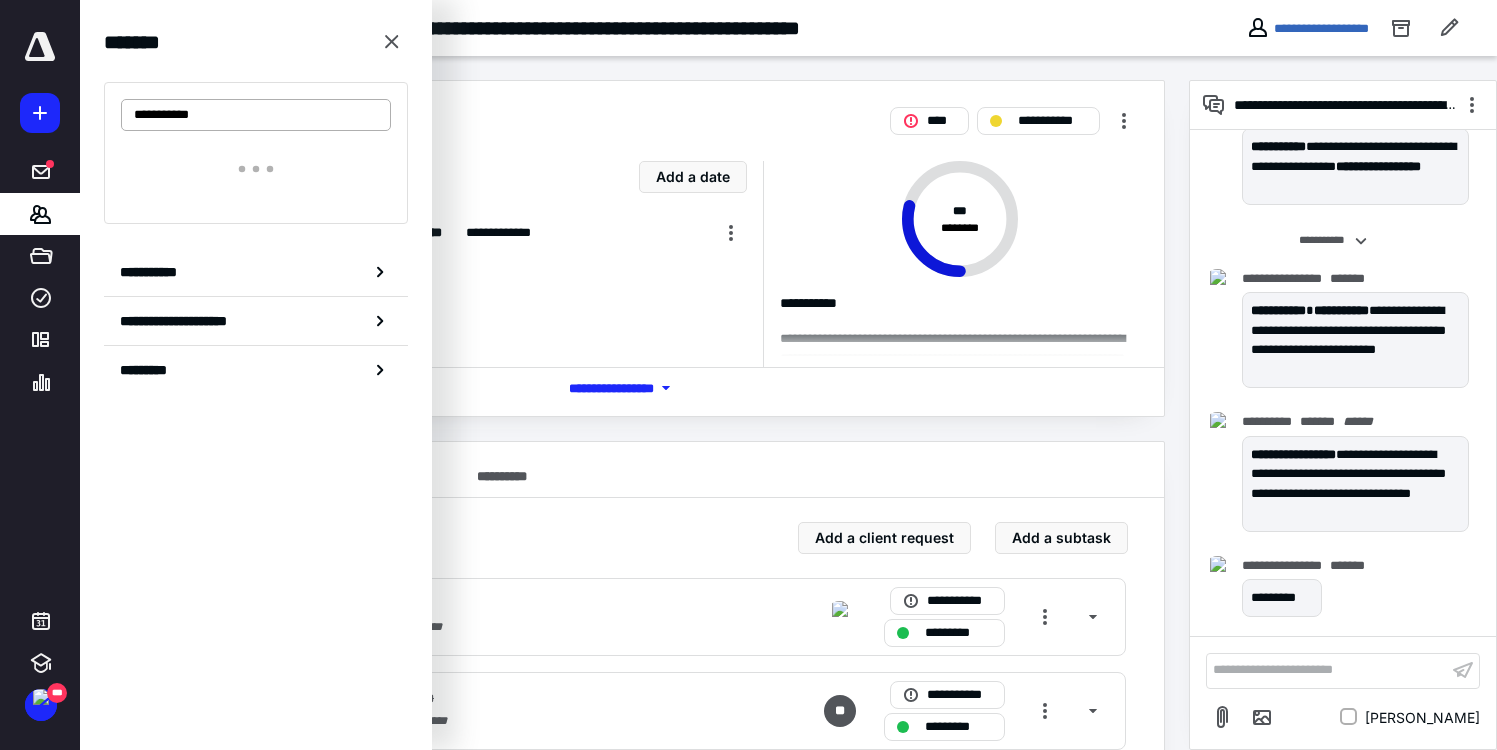 type on "**********" 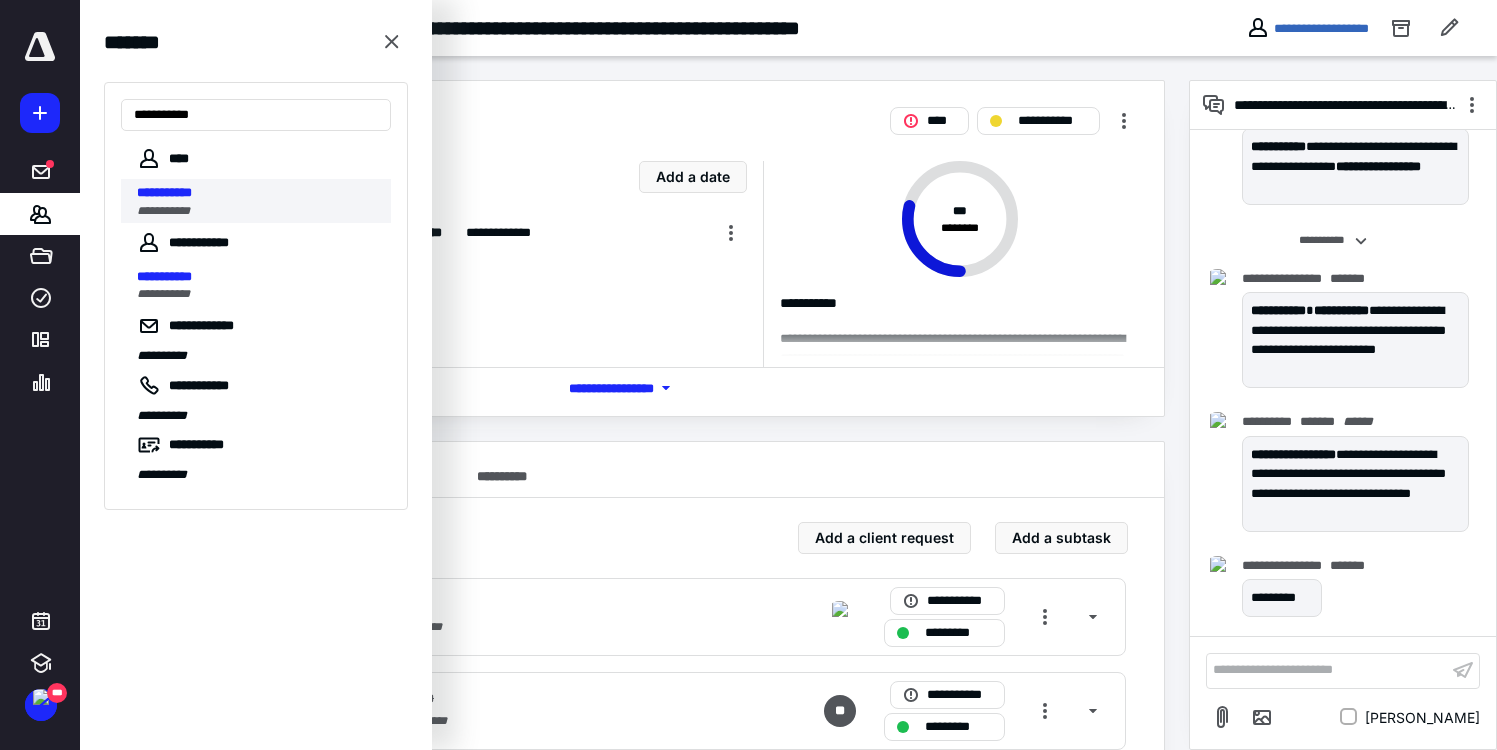 click on "**********" at bounding box center (164, 192) 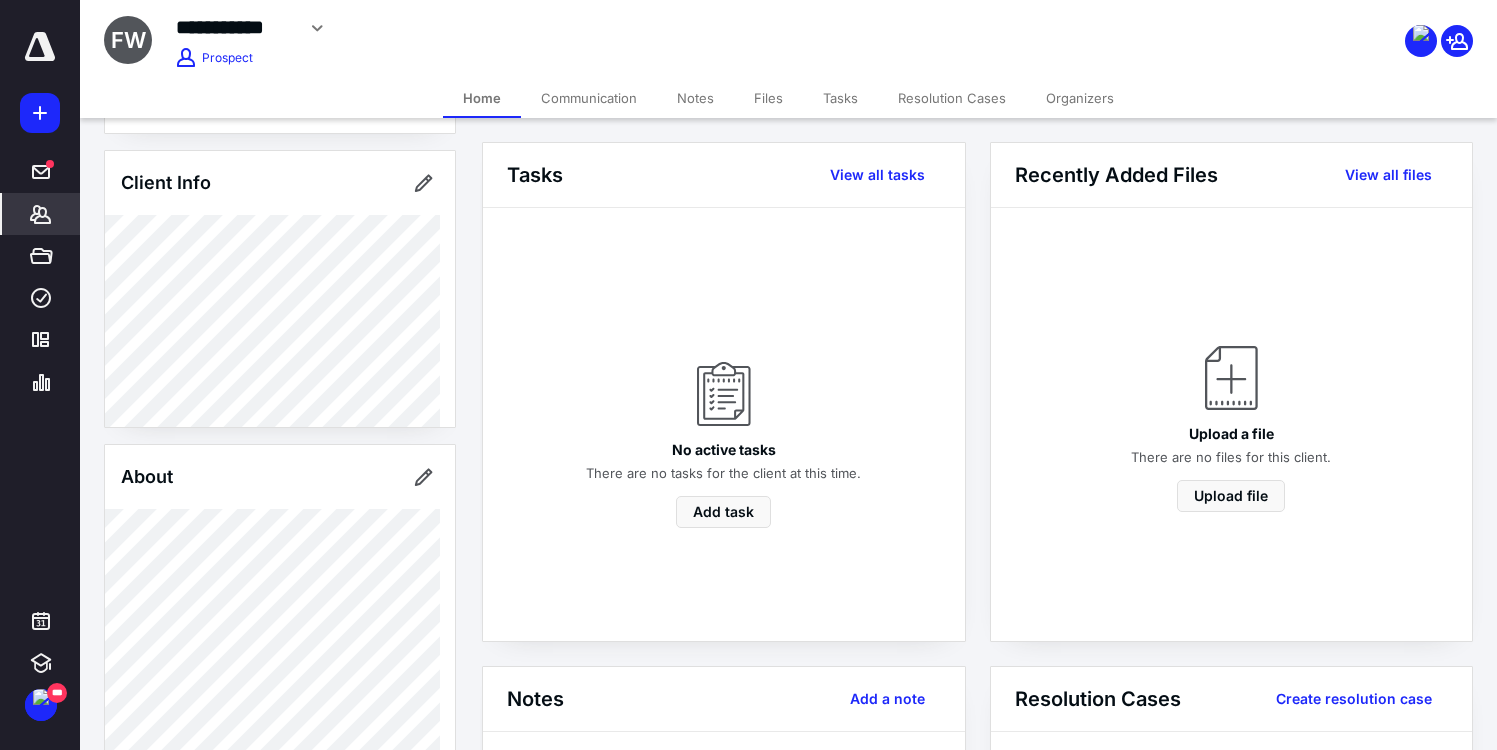 scroll, scrollTop: 0, scrollLeft: 0, axis: both 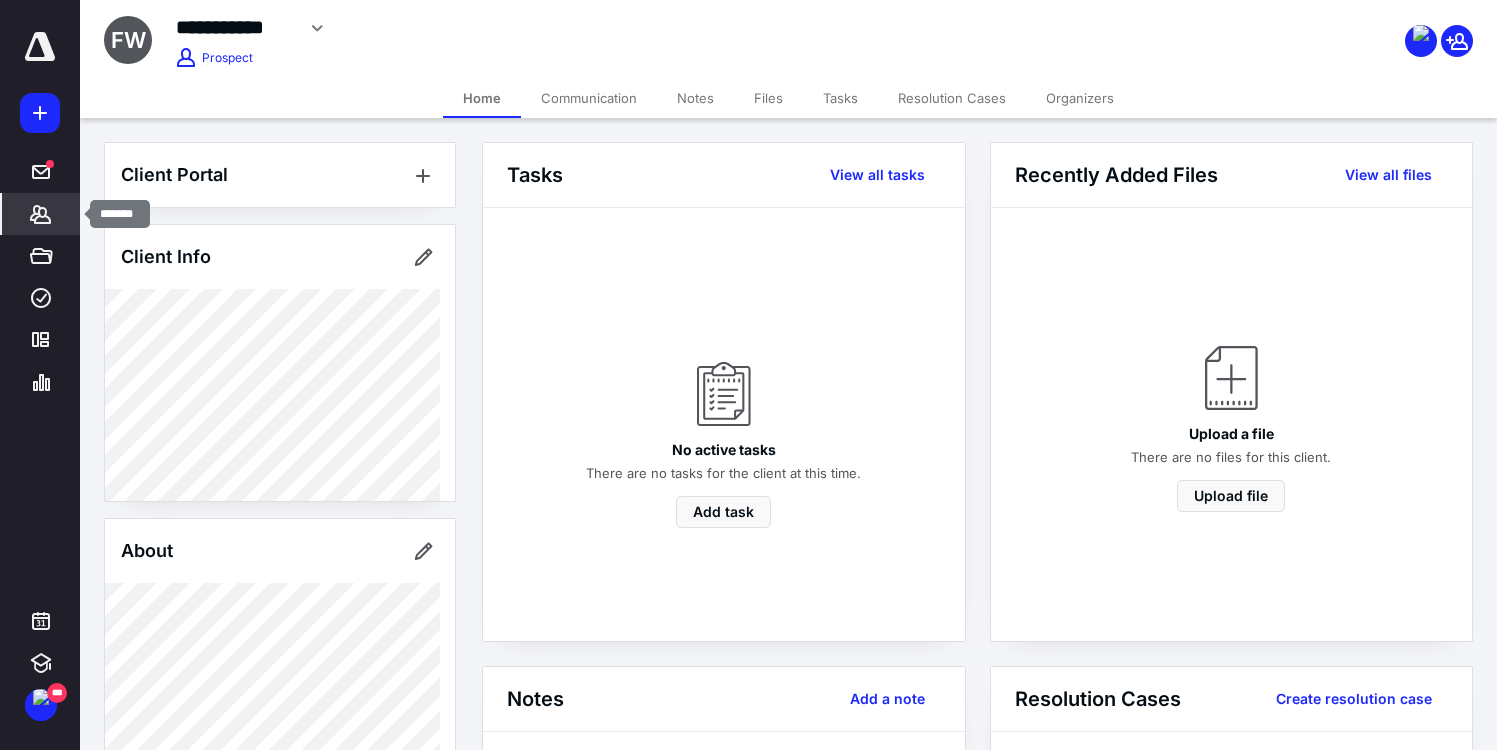 click 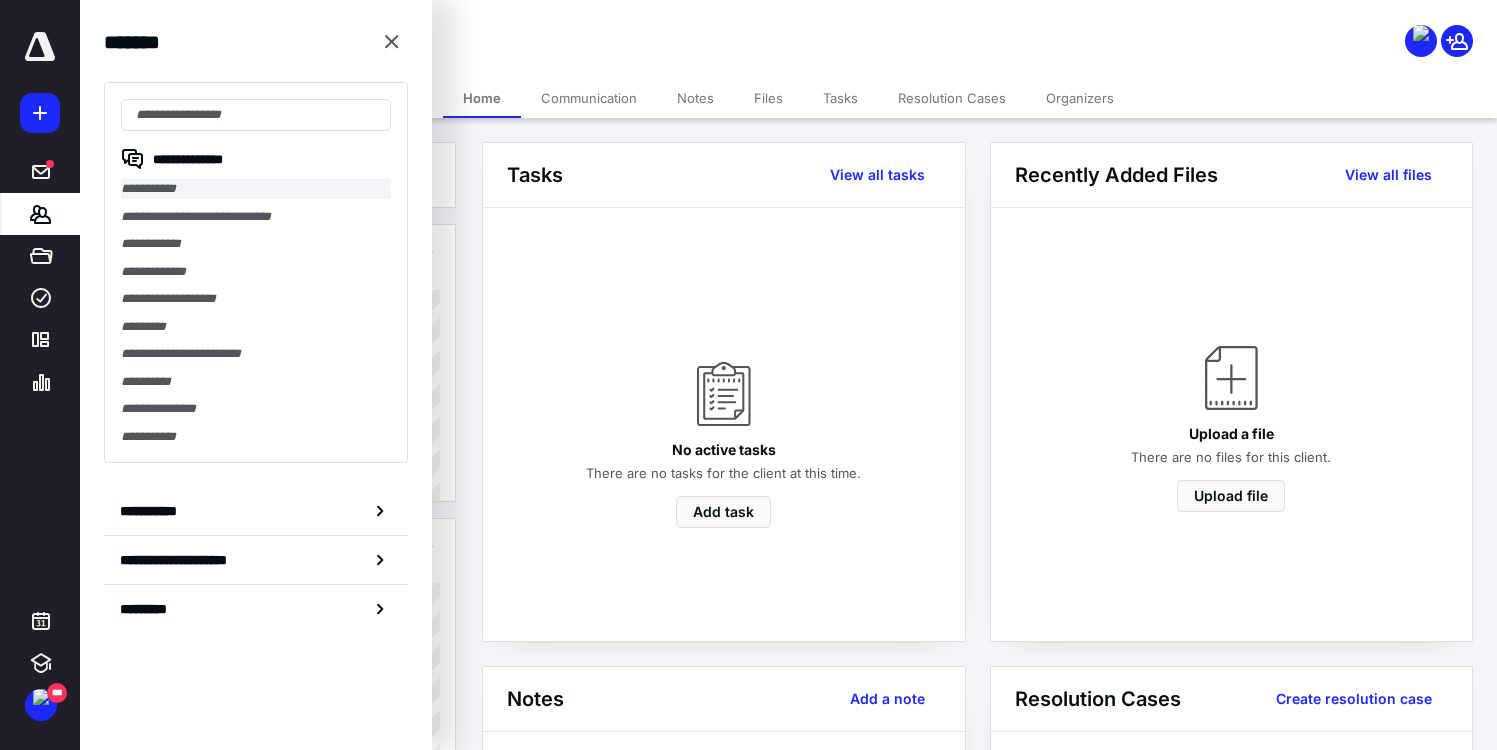 click on "**********" at bounding box center [256, 189] 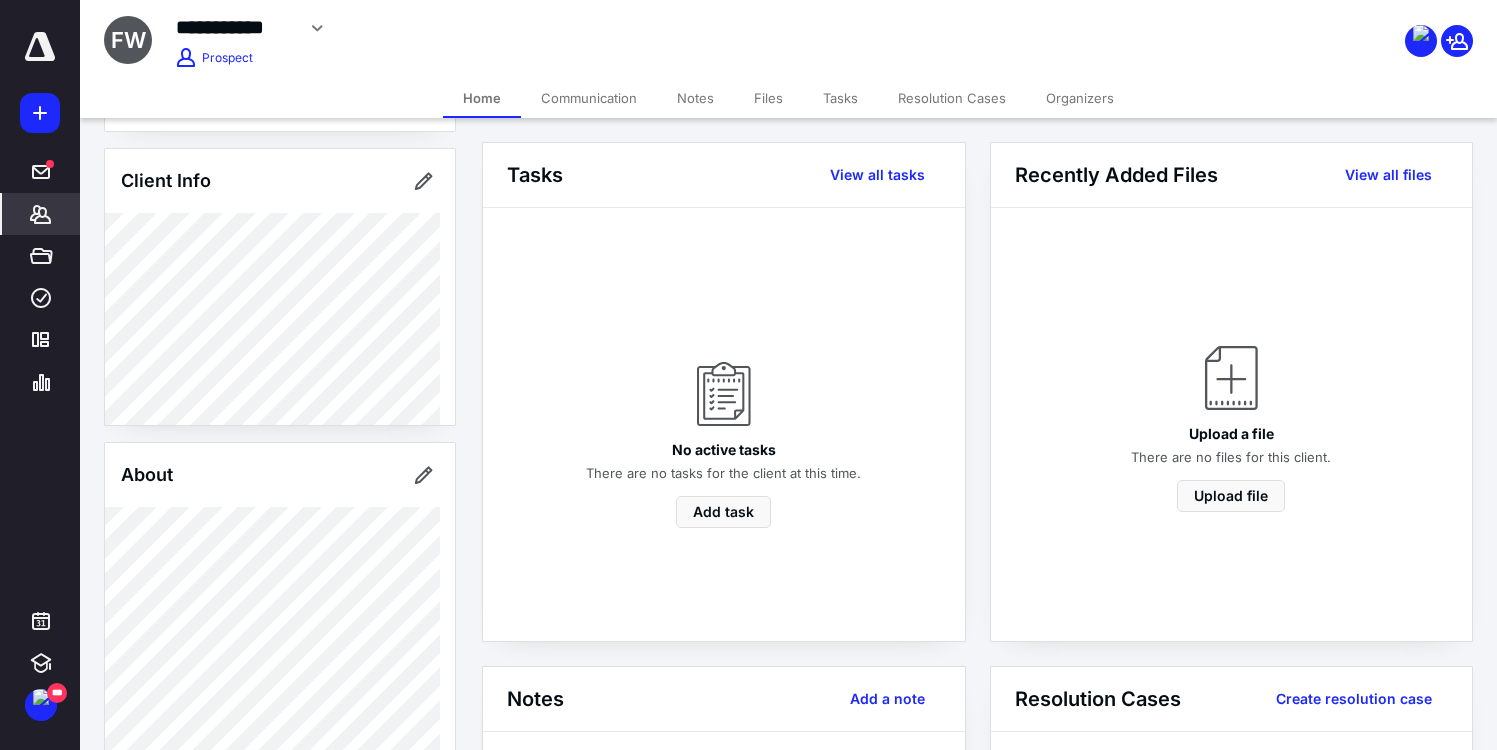 scroll, scrollTop: 0, scrollLeft: 0, axis: both 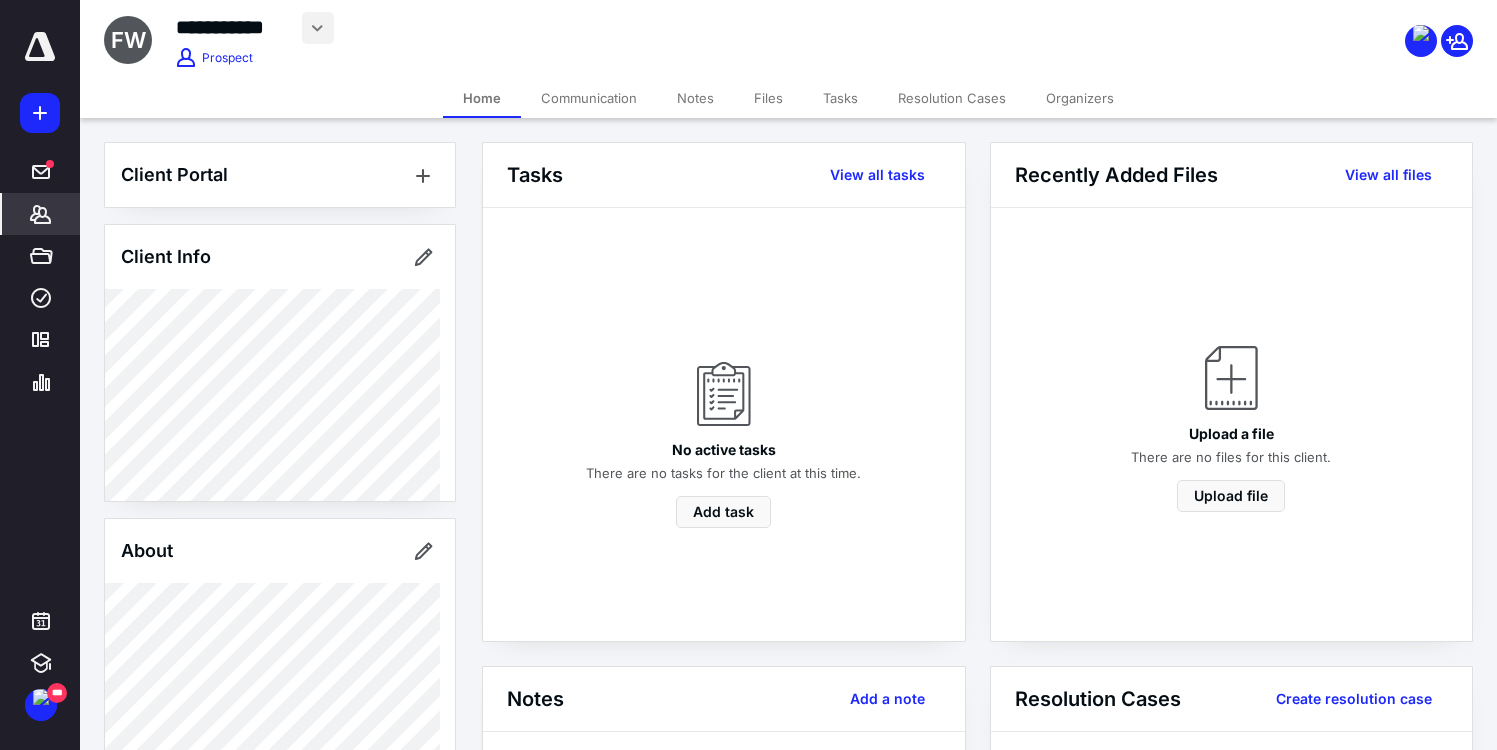click at bounding box center [318, 28] 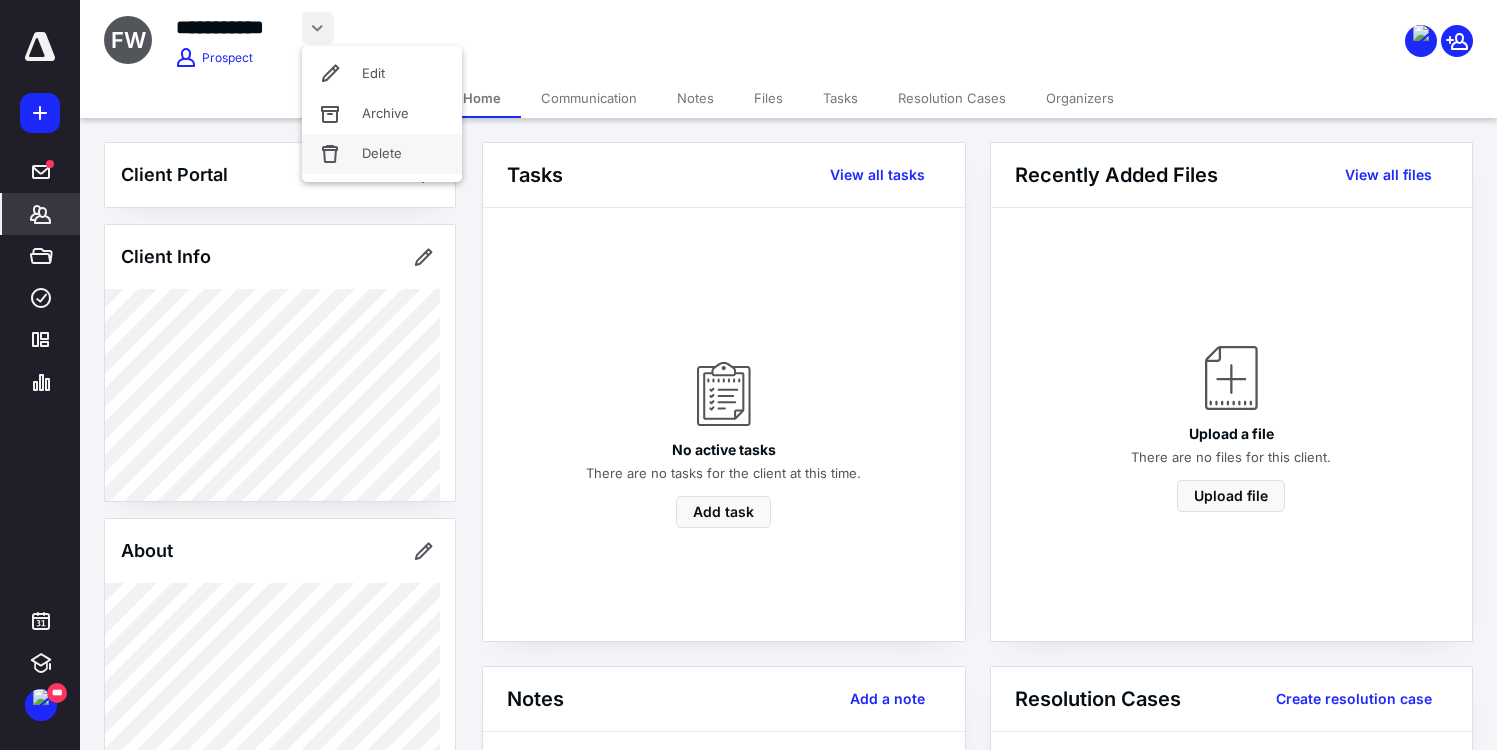 click on "Delete" at bounding box center [382, 154] 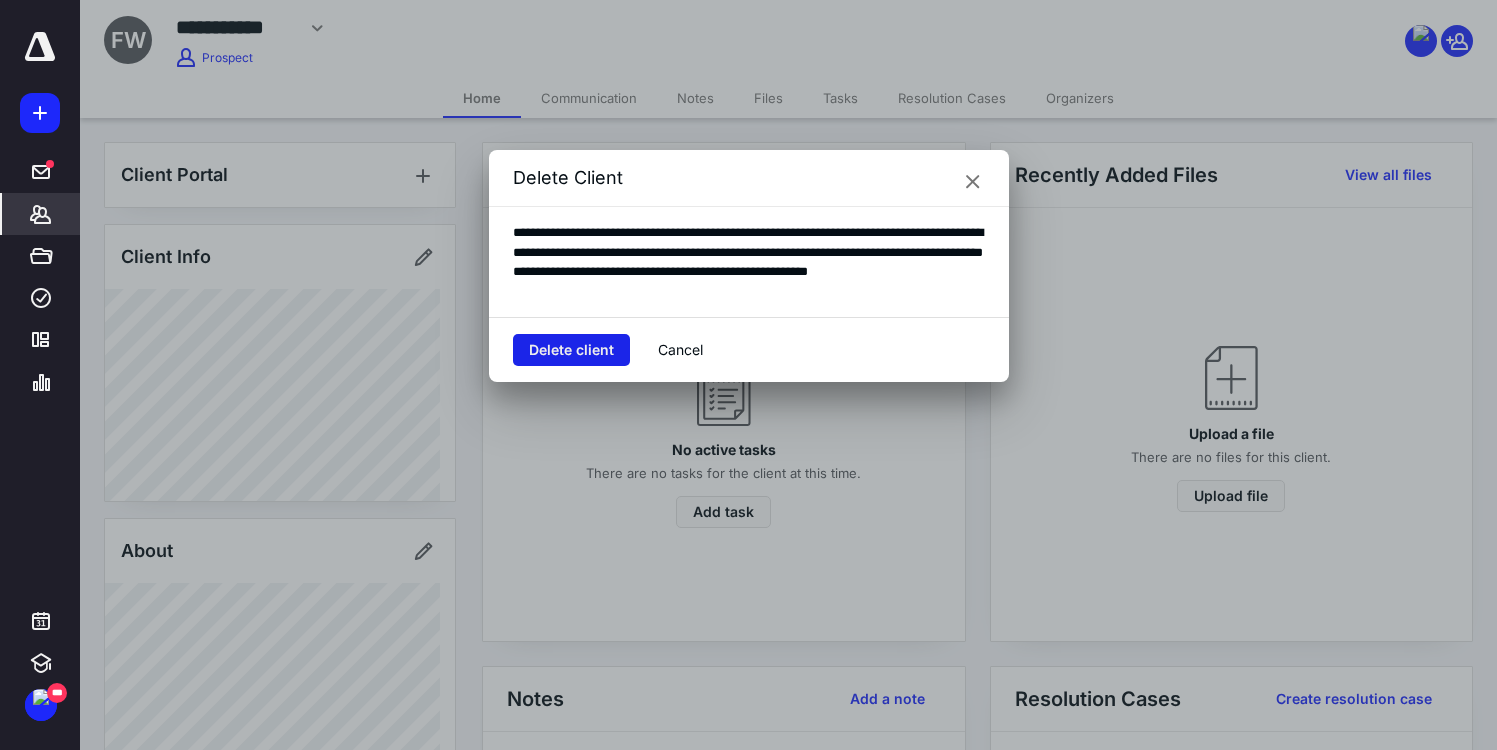 click on "Delete client" at bounding box center [571, 350] 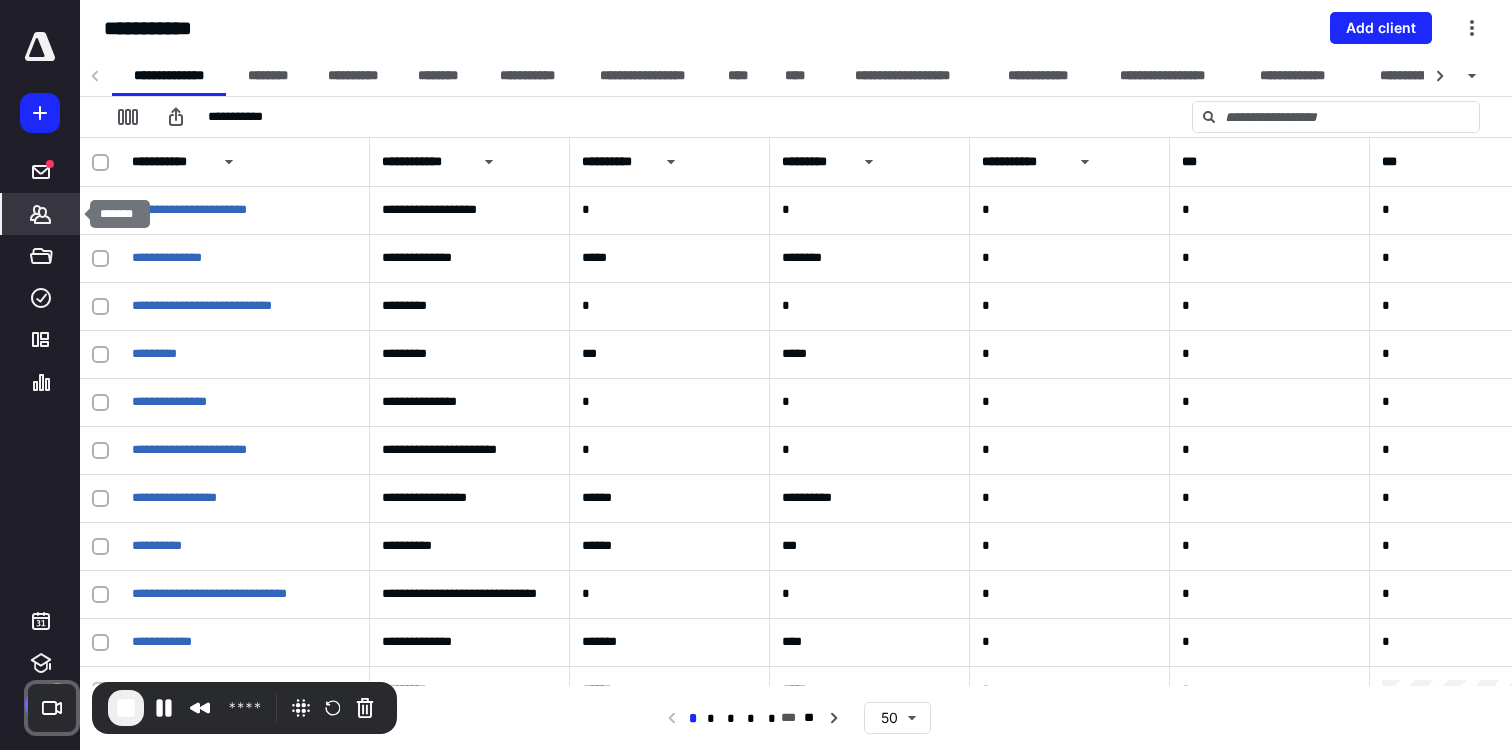 click 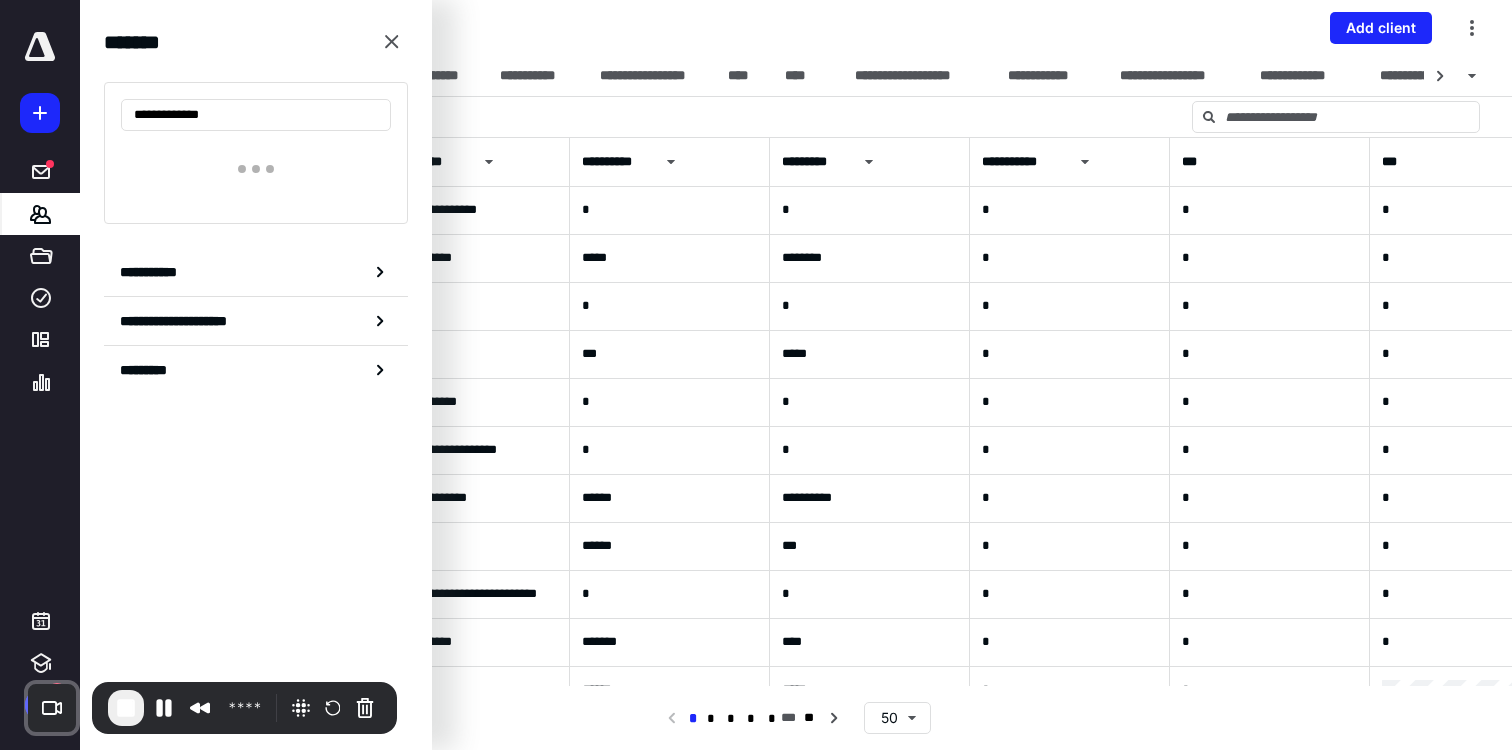 type on "**********" 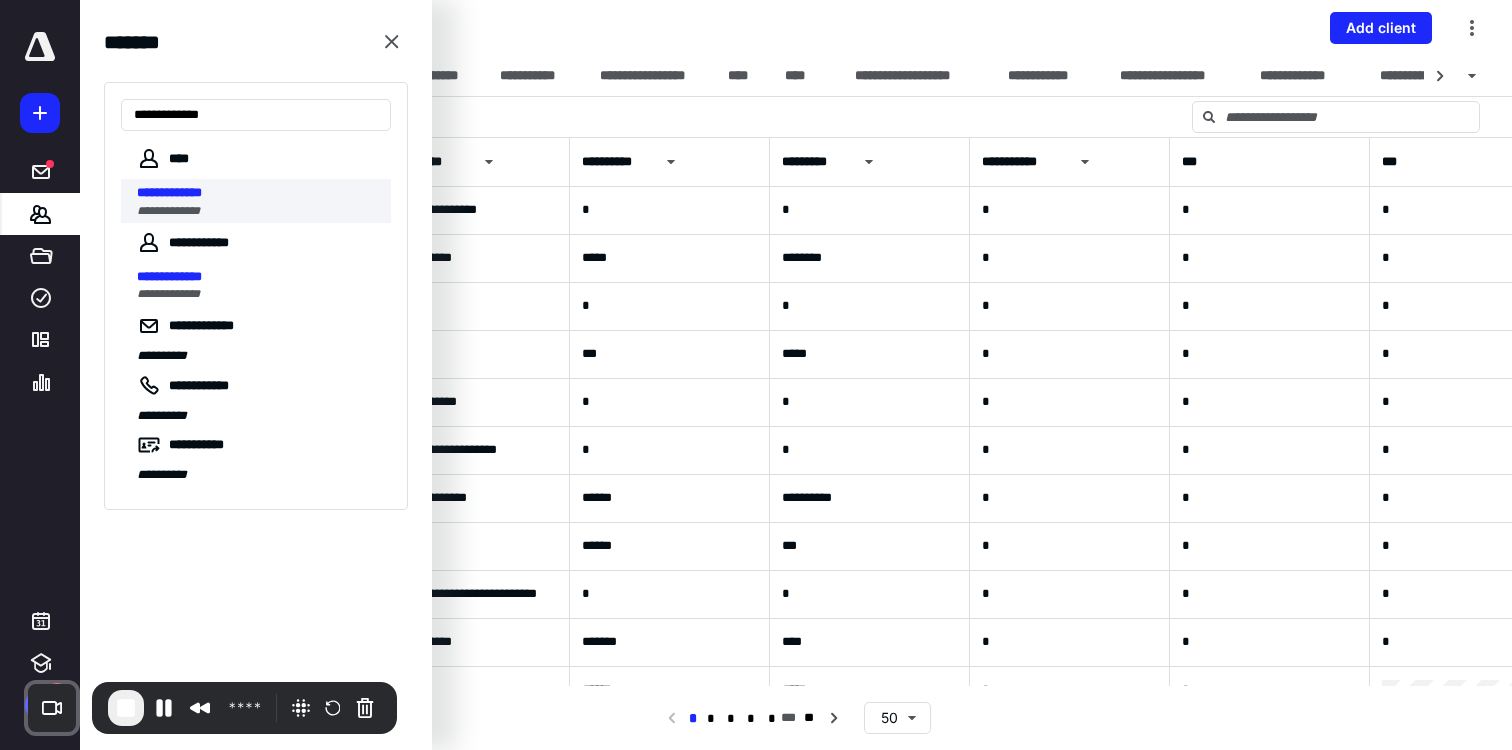 click on "**********" at bounding box center (258, 211) 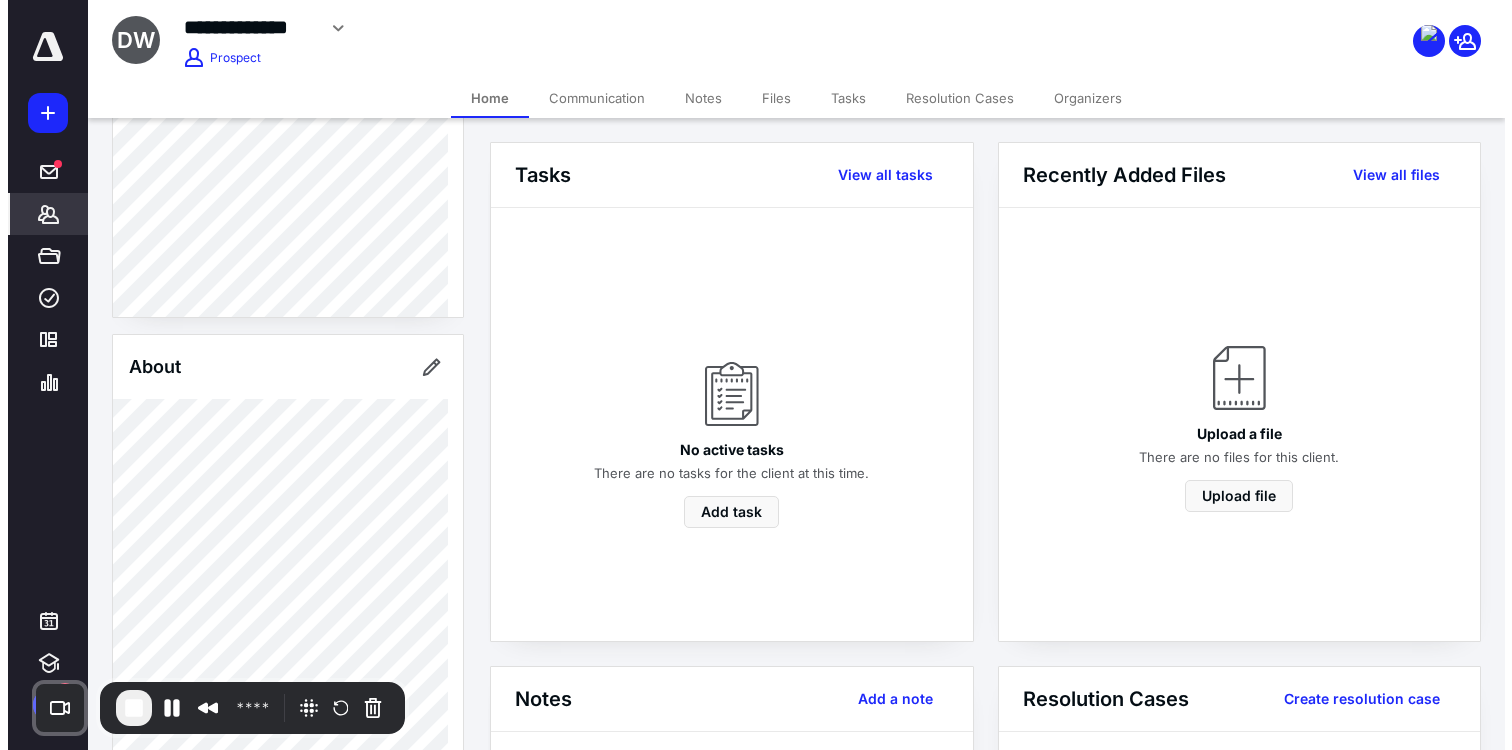 scroll, scrollTop: 0, scrollLeft: 0, axis: both 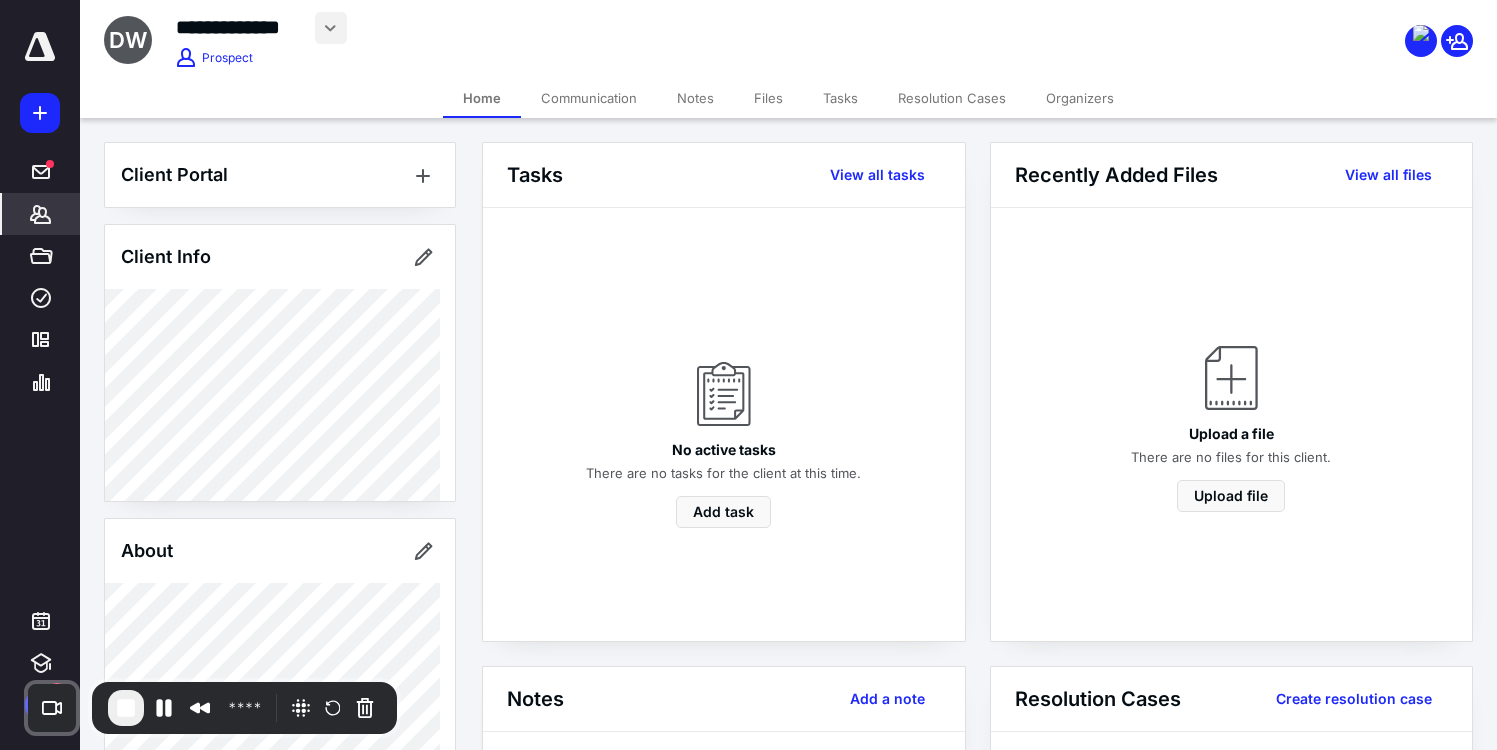 click at bounding box center [331, 28] 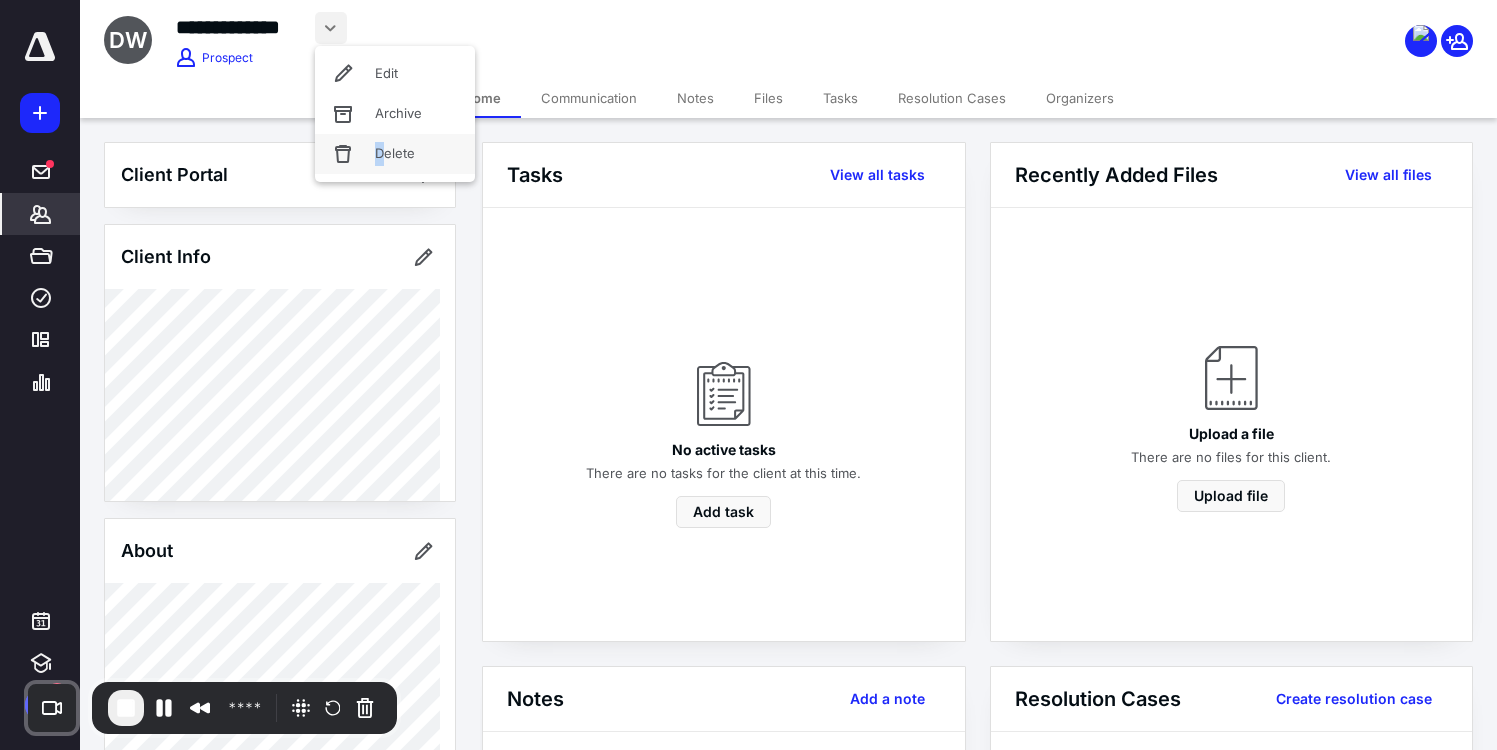 drag, startPoint x: 367, startPoint y: 157, endPoint x: 387, endPoint y: 156, distance: 20.024984 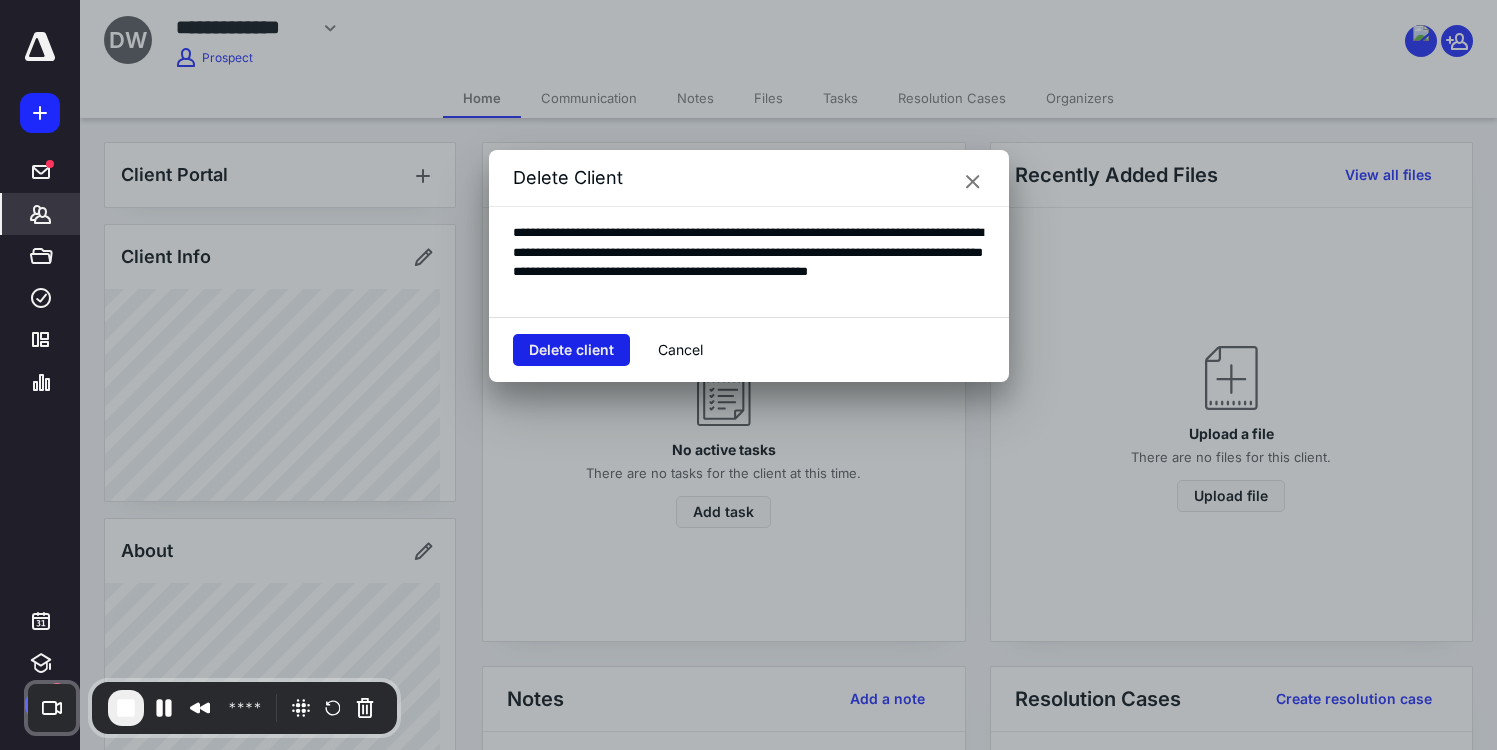 click on "Delete client" at bounding box center (571, 350) 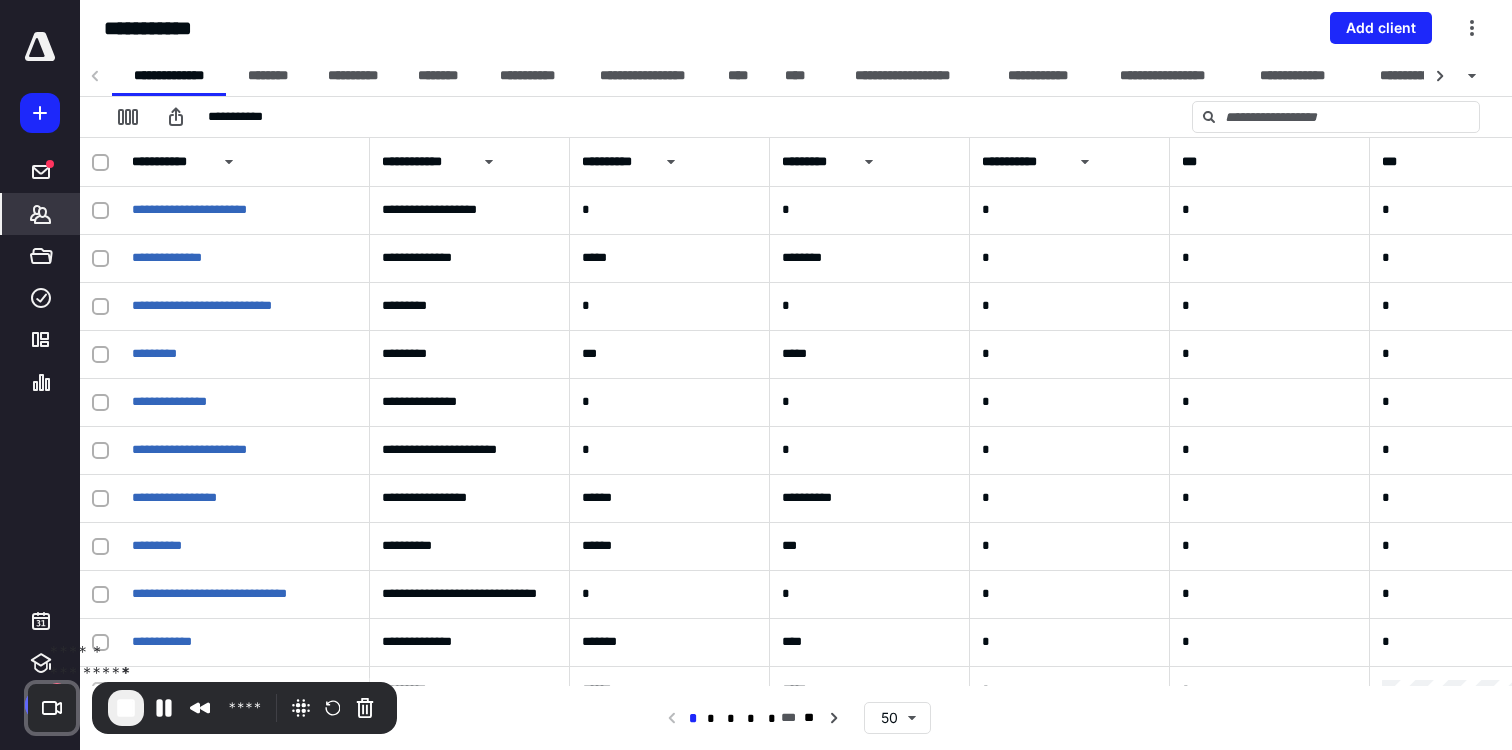 click at bounding box center [126, 708] 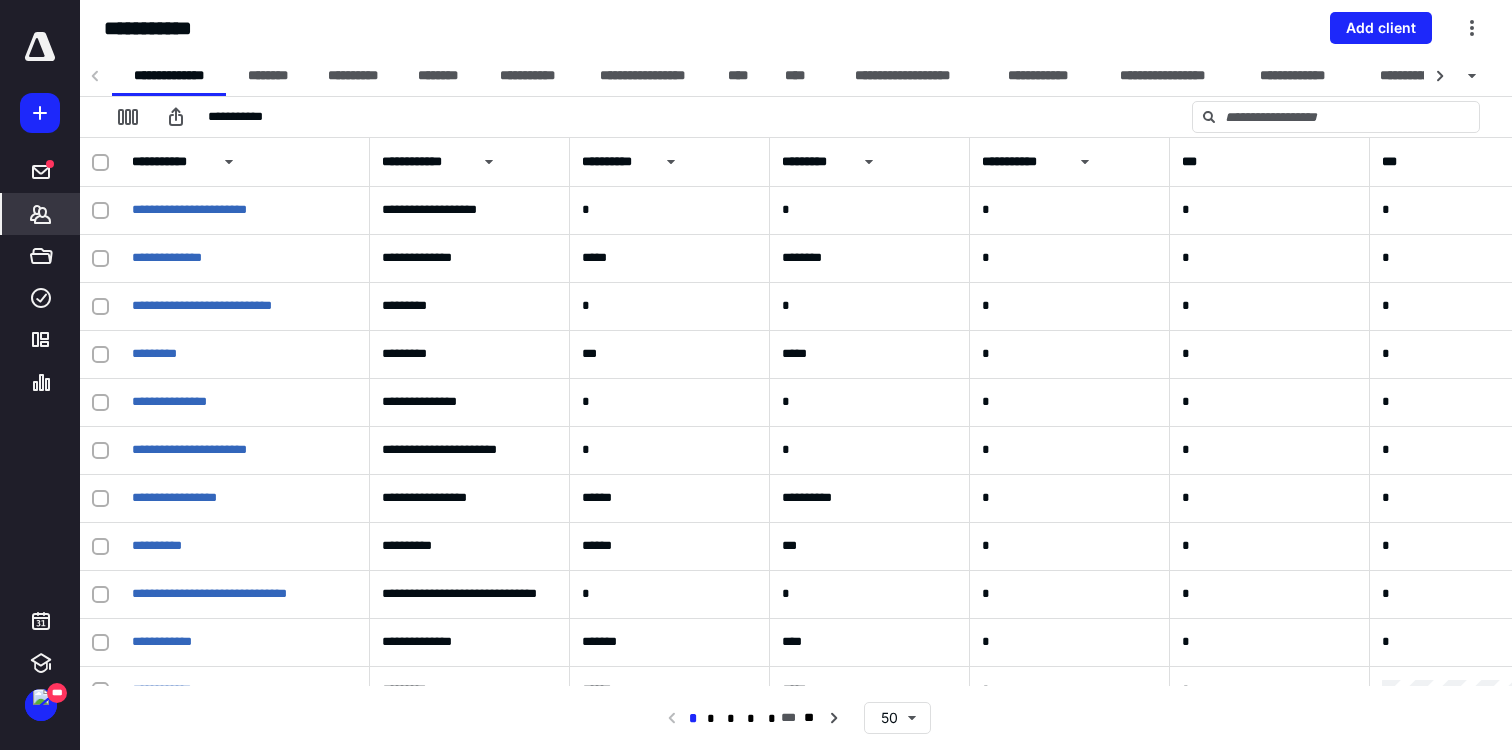 click 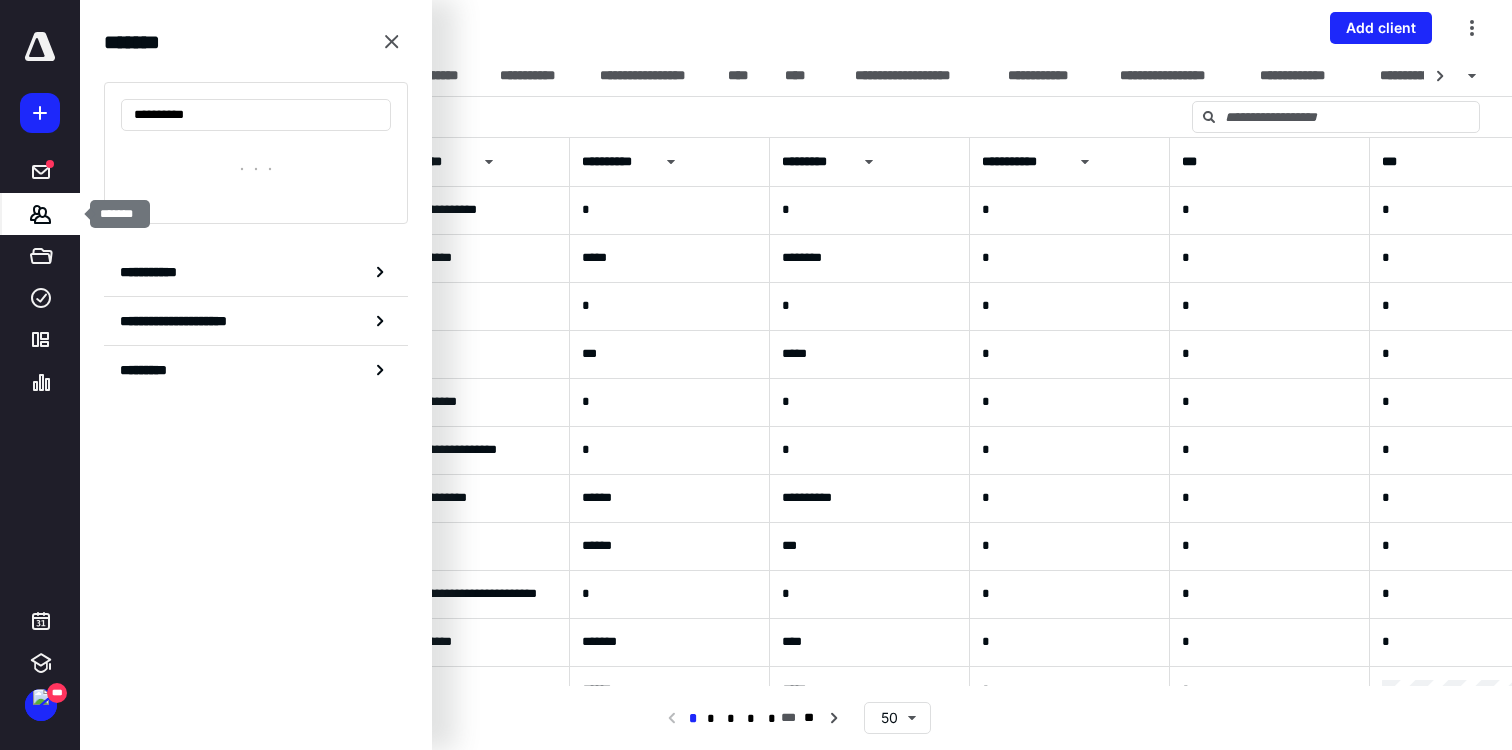 type on "**********" 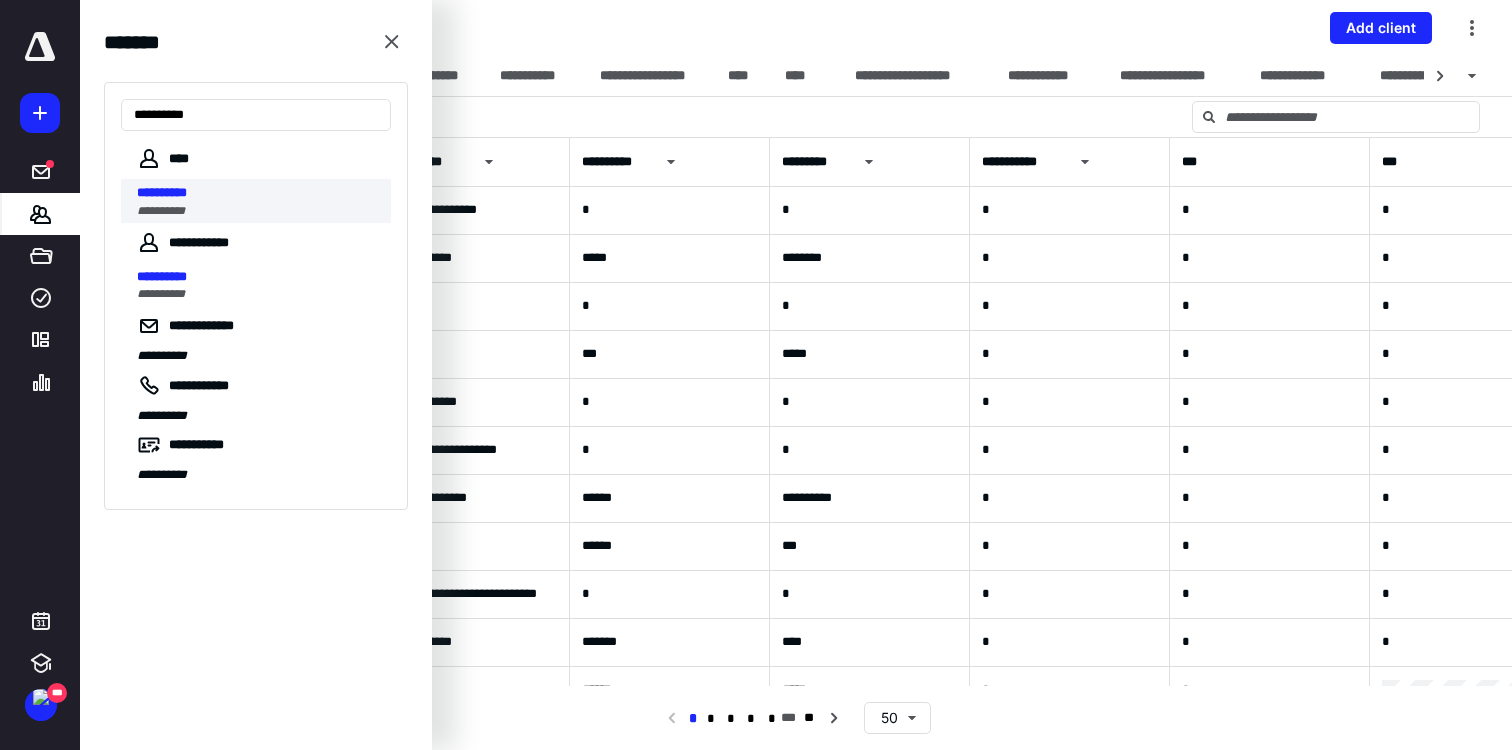 click on "**********" at bounding box center [258, 193] 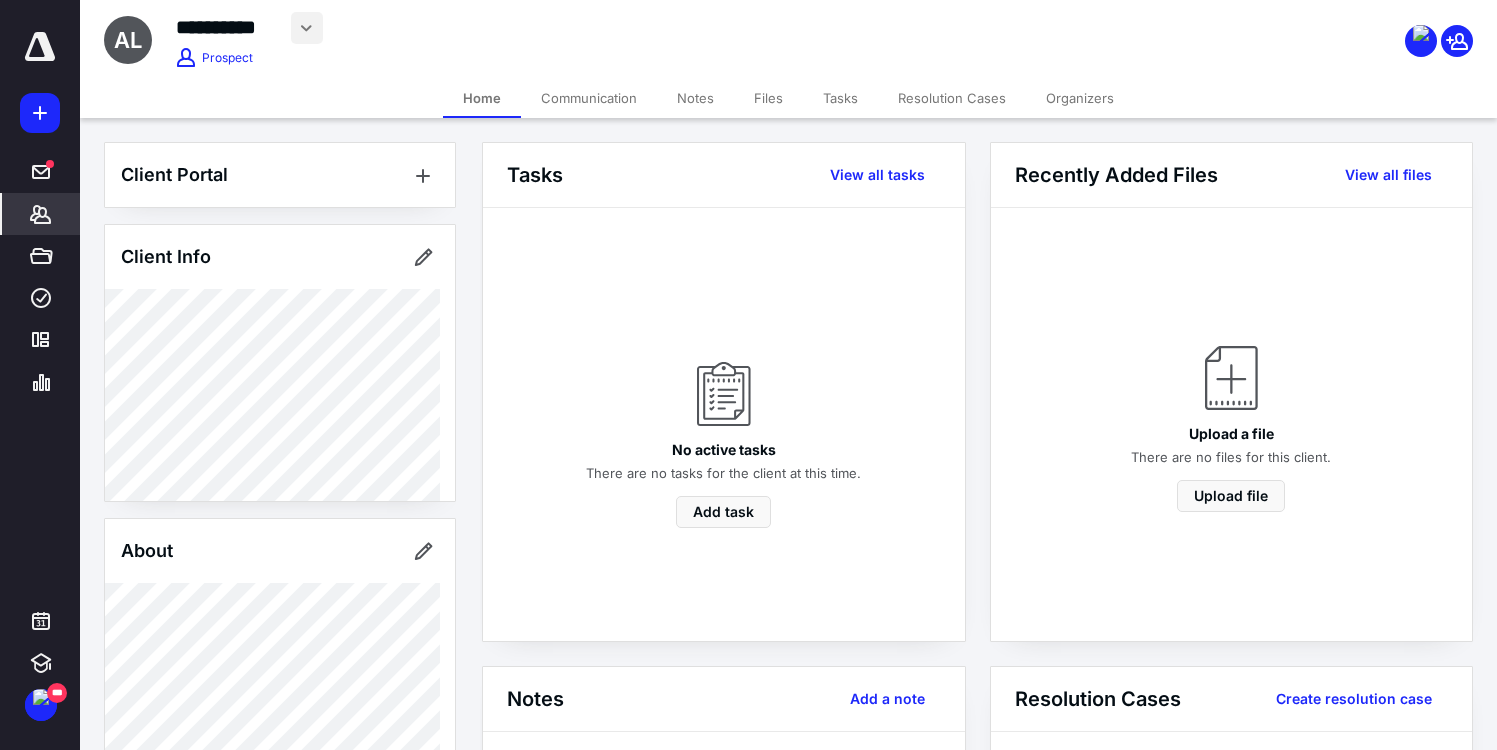click at bounding box center [307, 28] 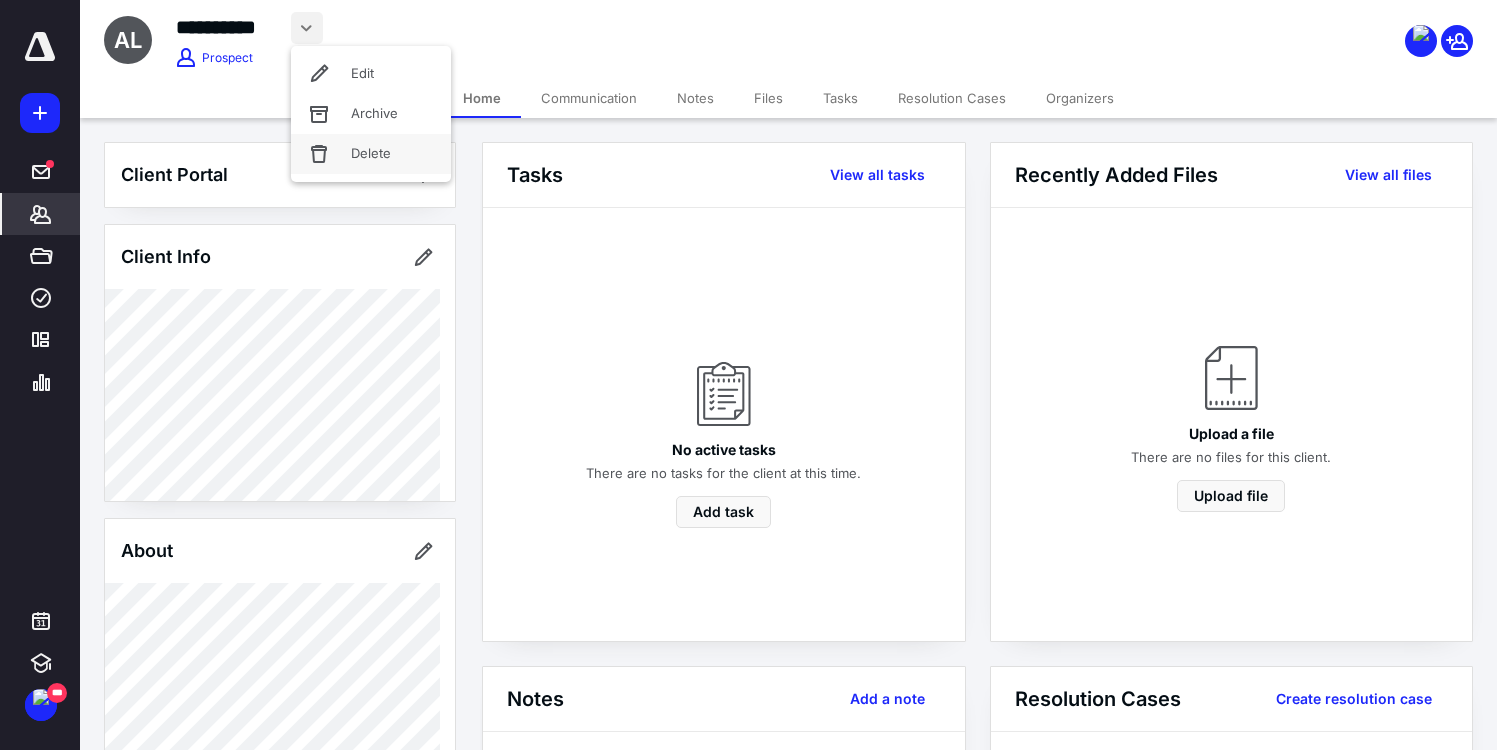 click on "Delete" at bounding box center [371, 154] 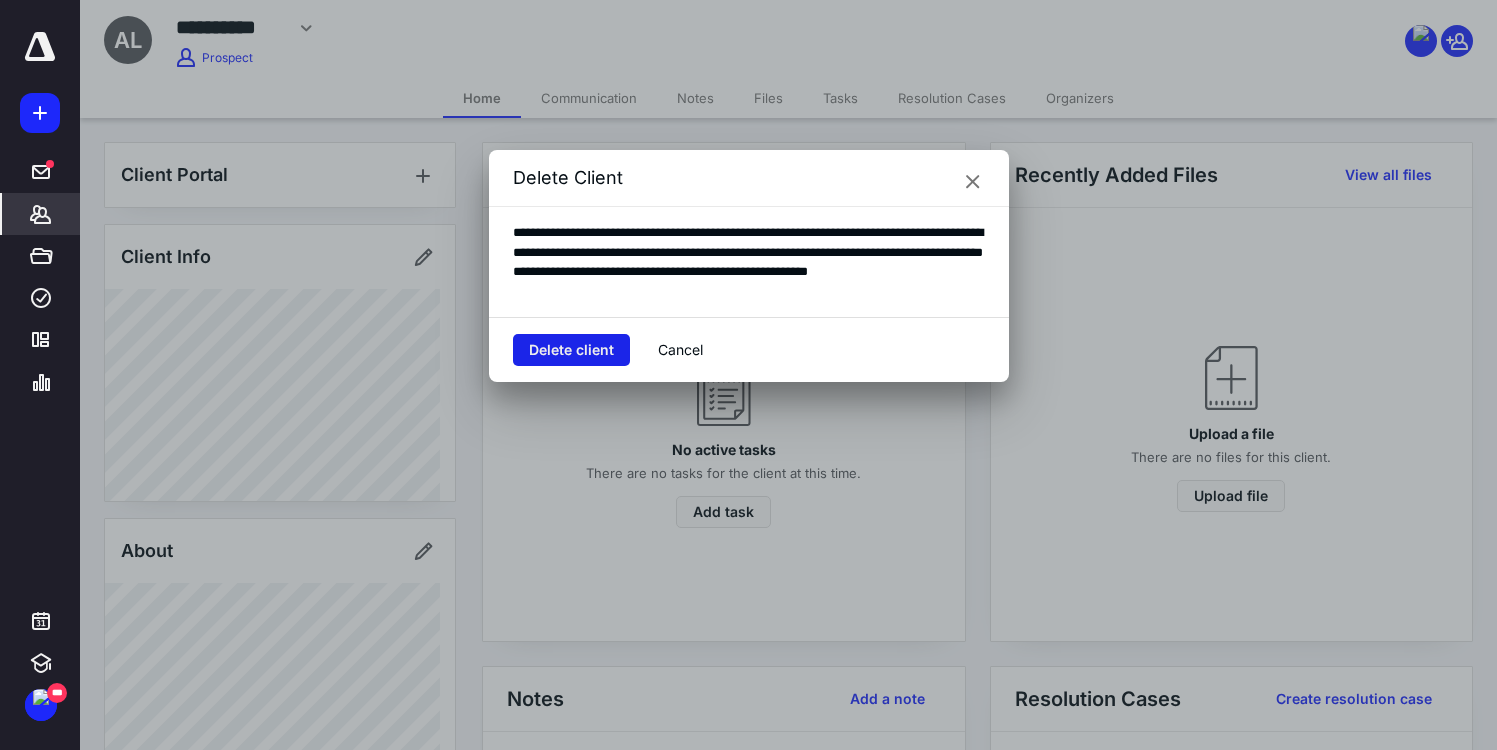 click on "Delete client" at bounding box center [571, 350] 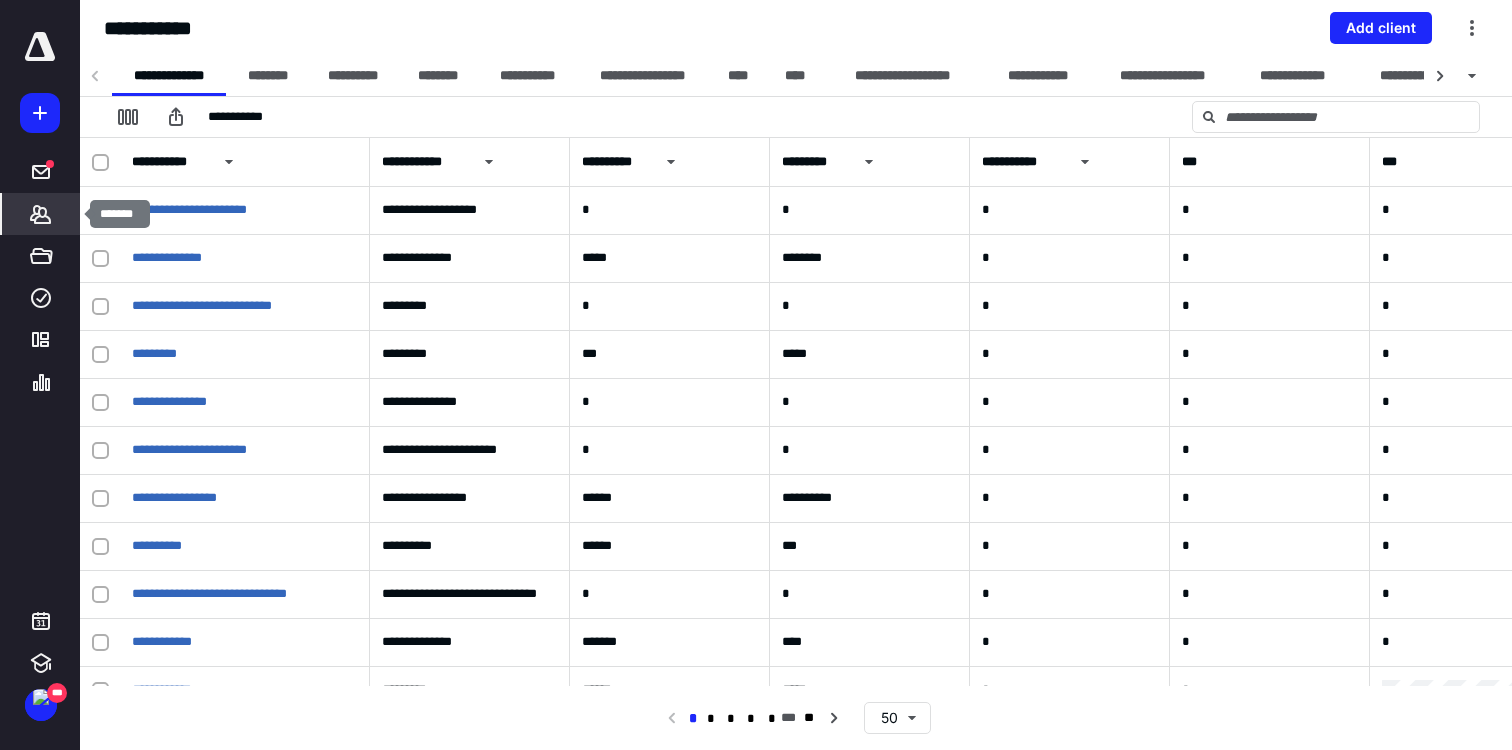 click 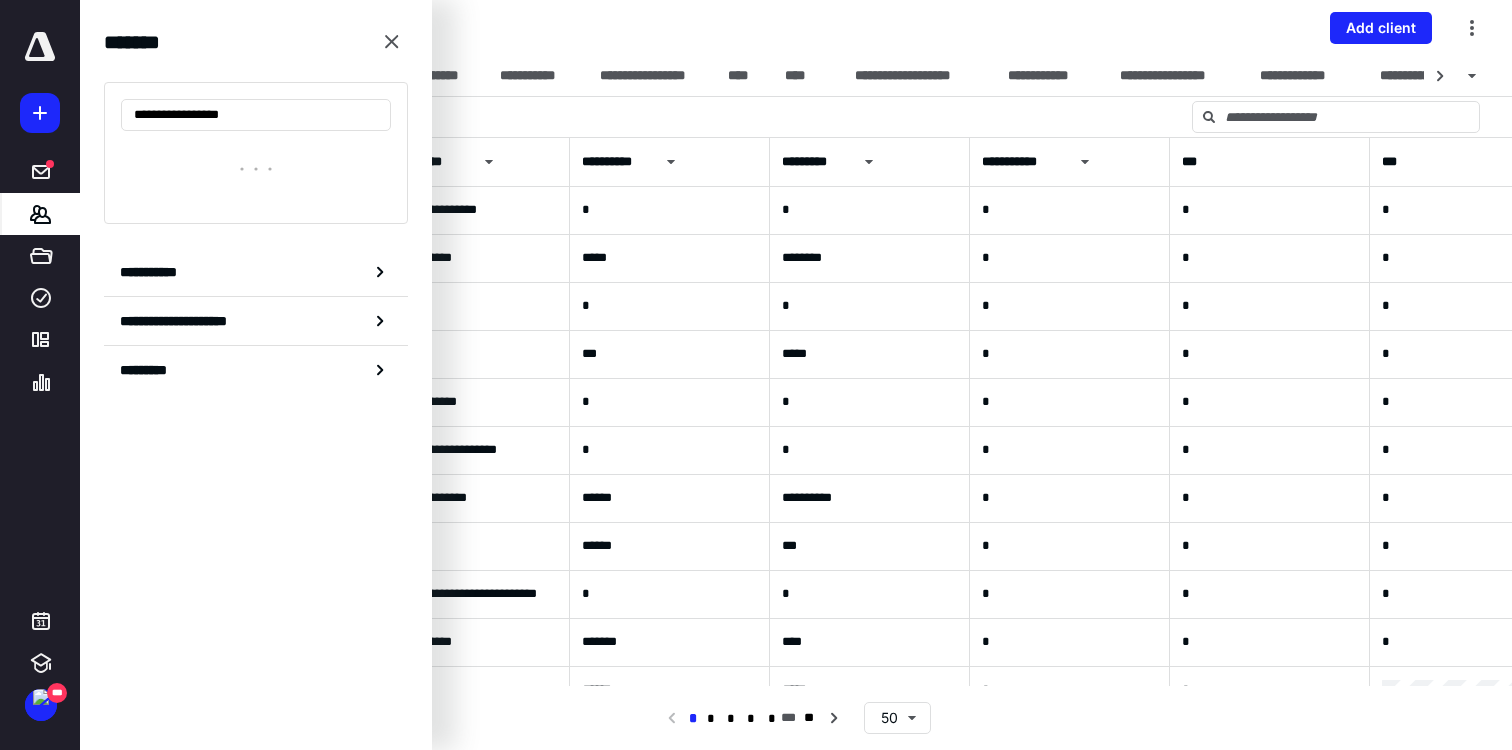 type on "**********" 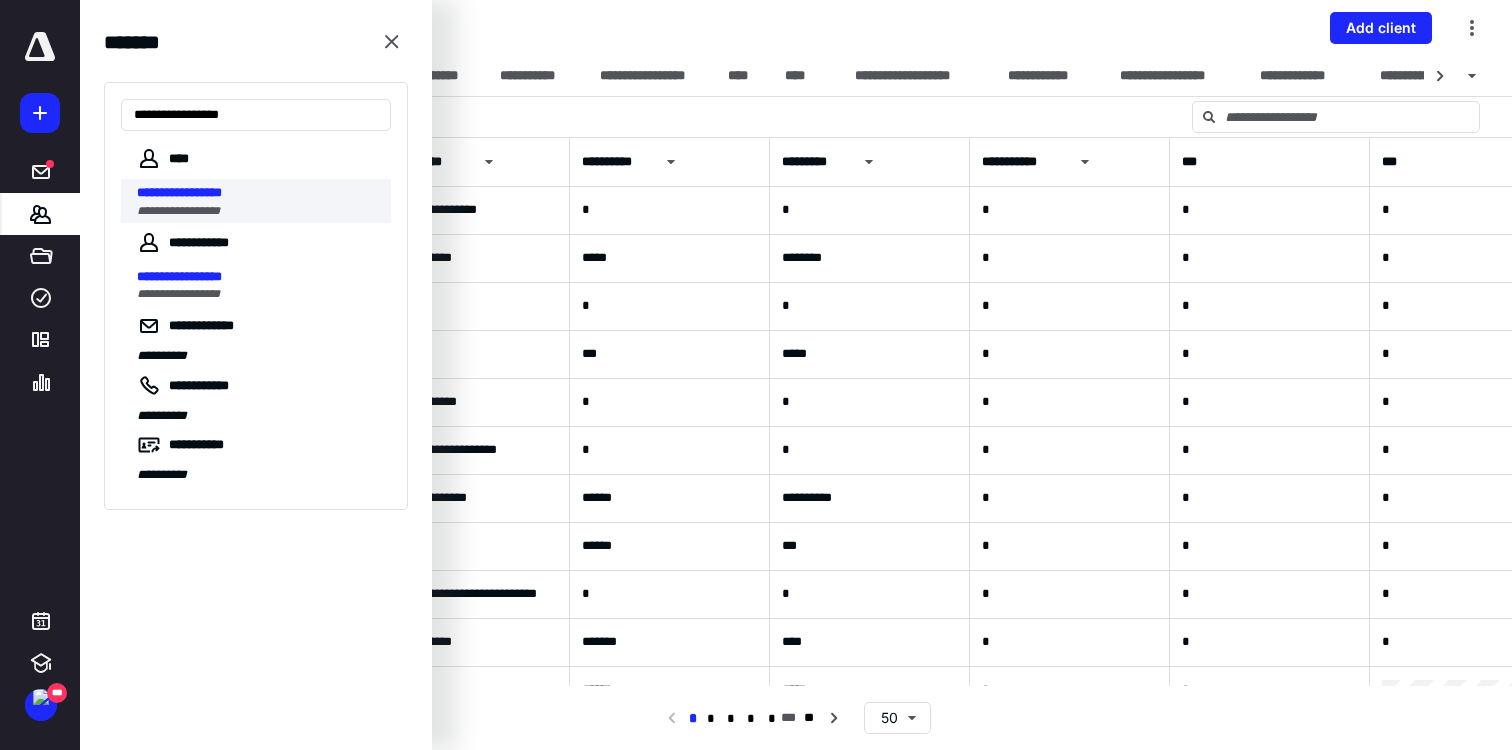 click on "**********" at bounding box center [258, 211] 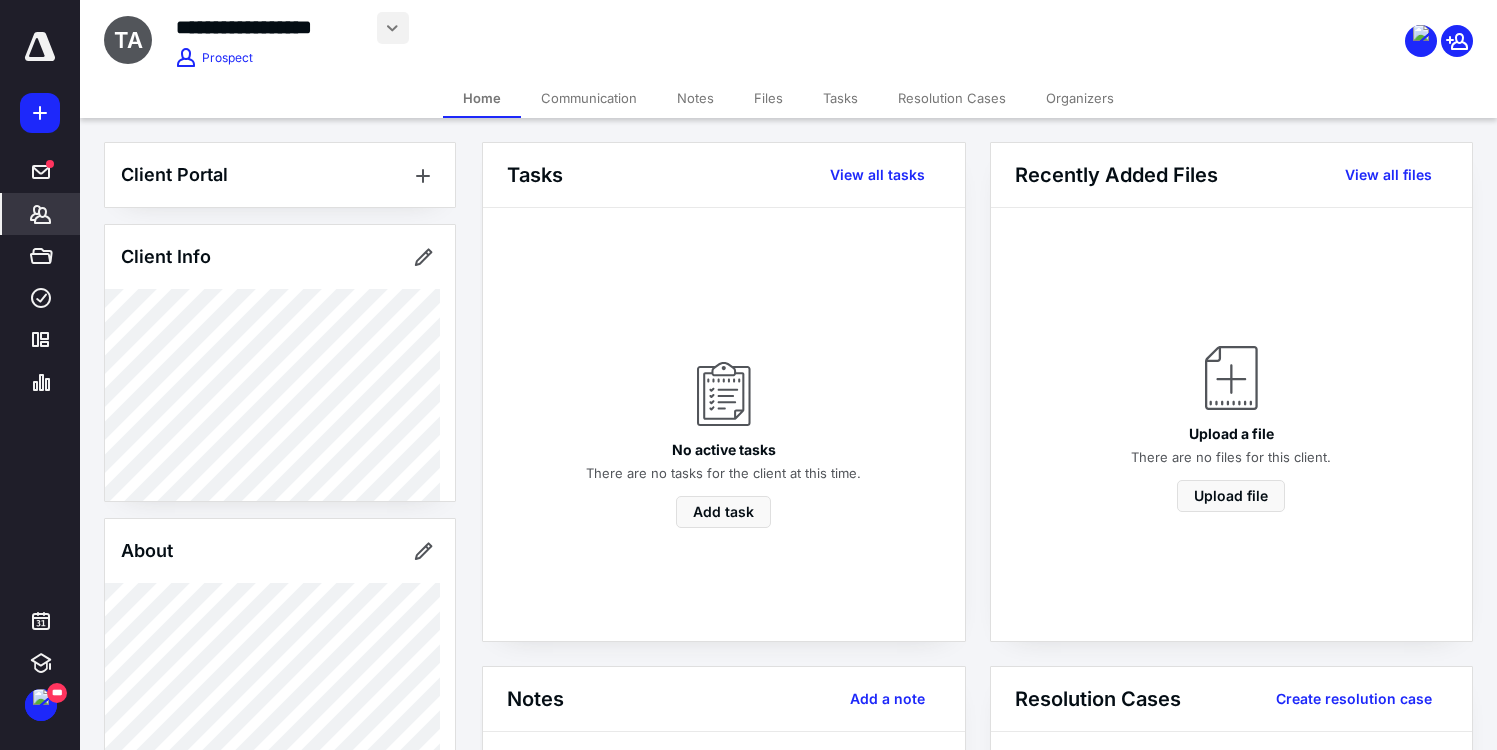 click at bounding box center [393, 28] 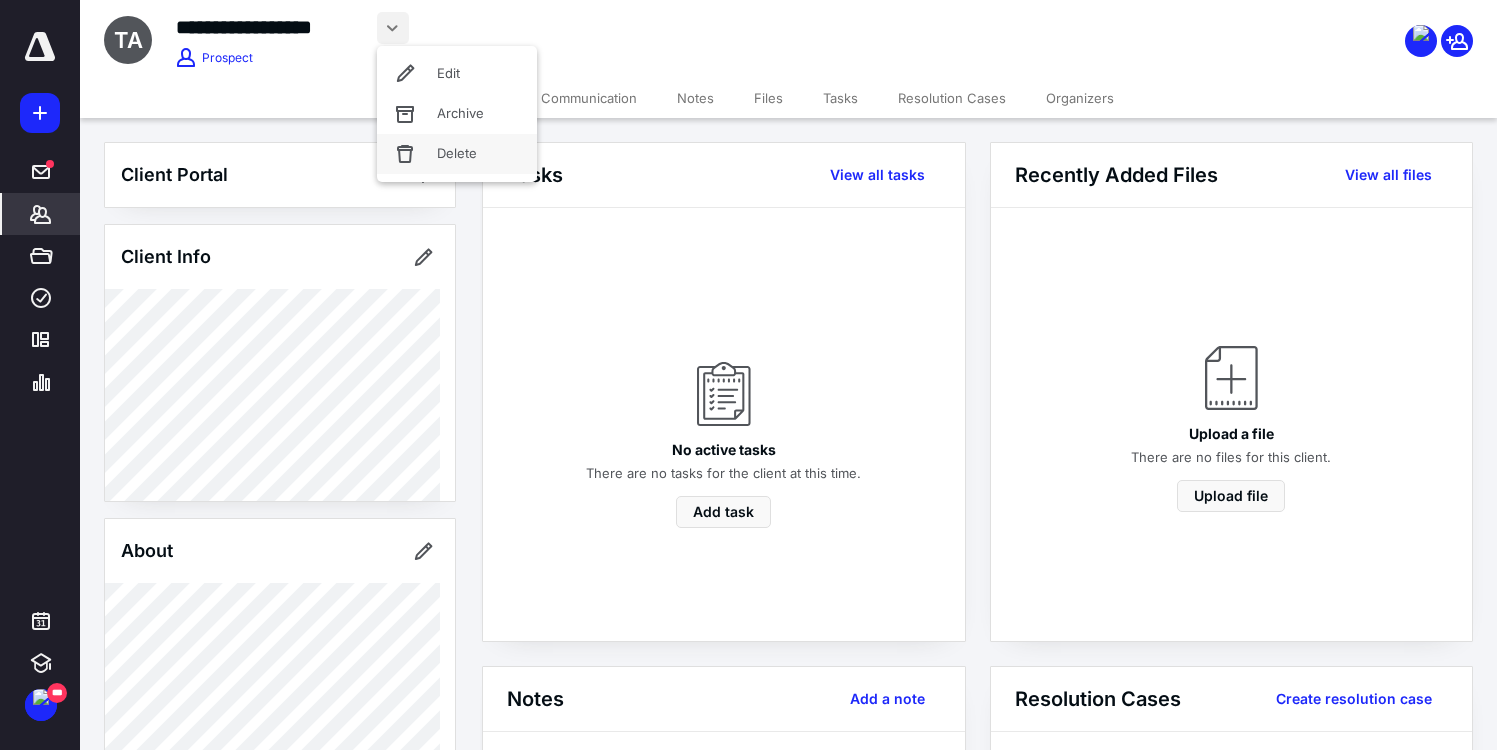 click on "Delete" at bounding box center (457, 154) 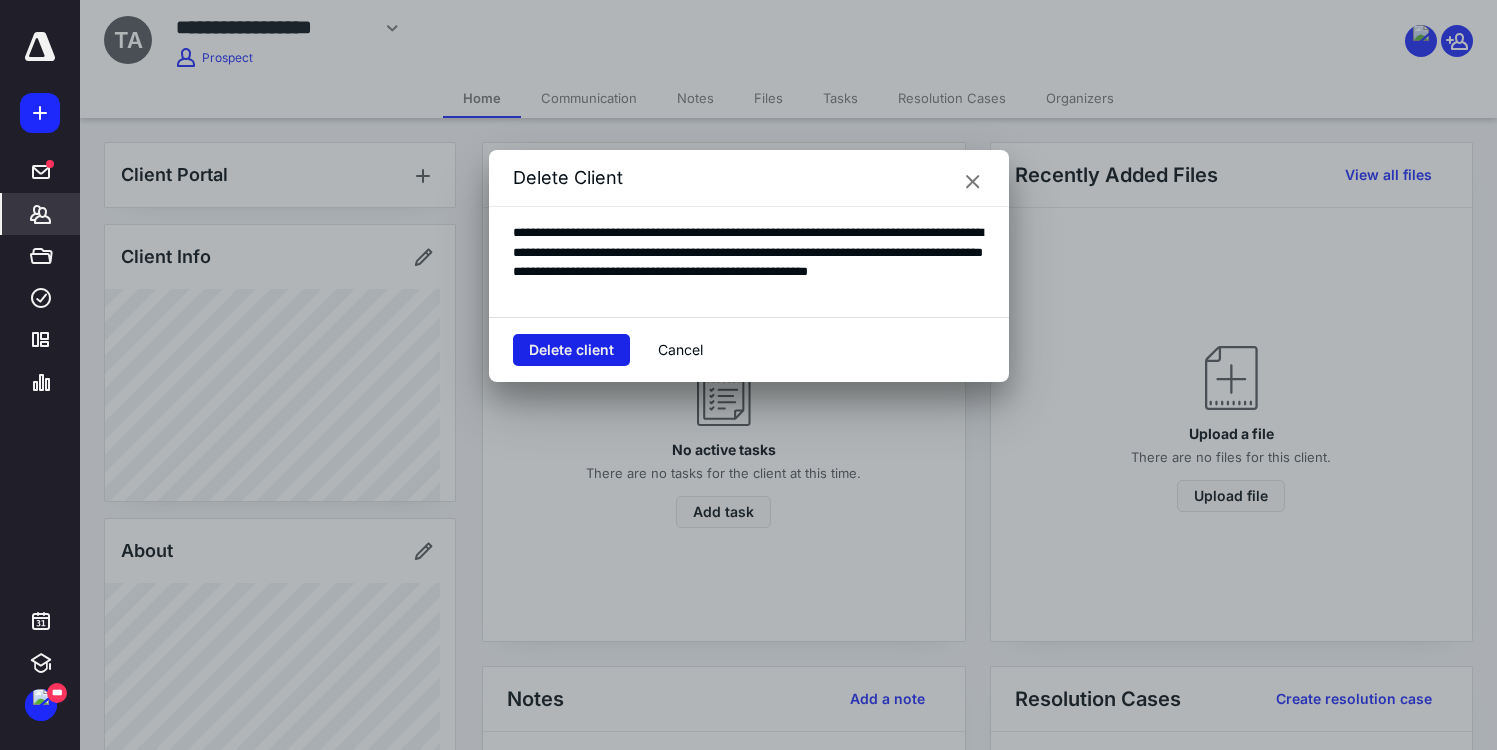 click on "Delete client" at bounding box center [571, 350] 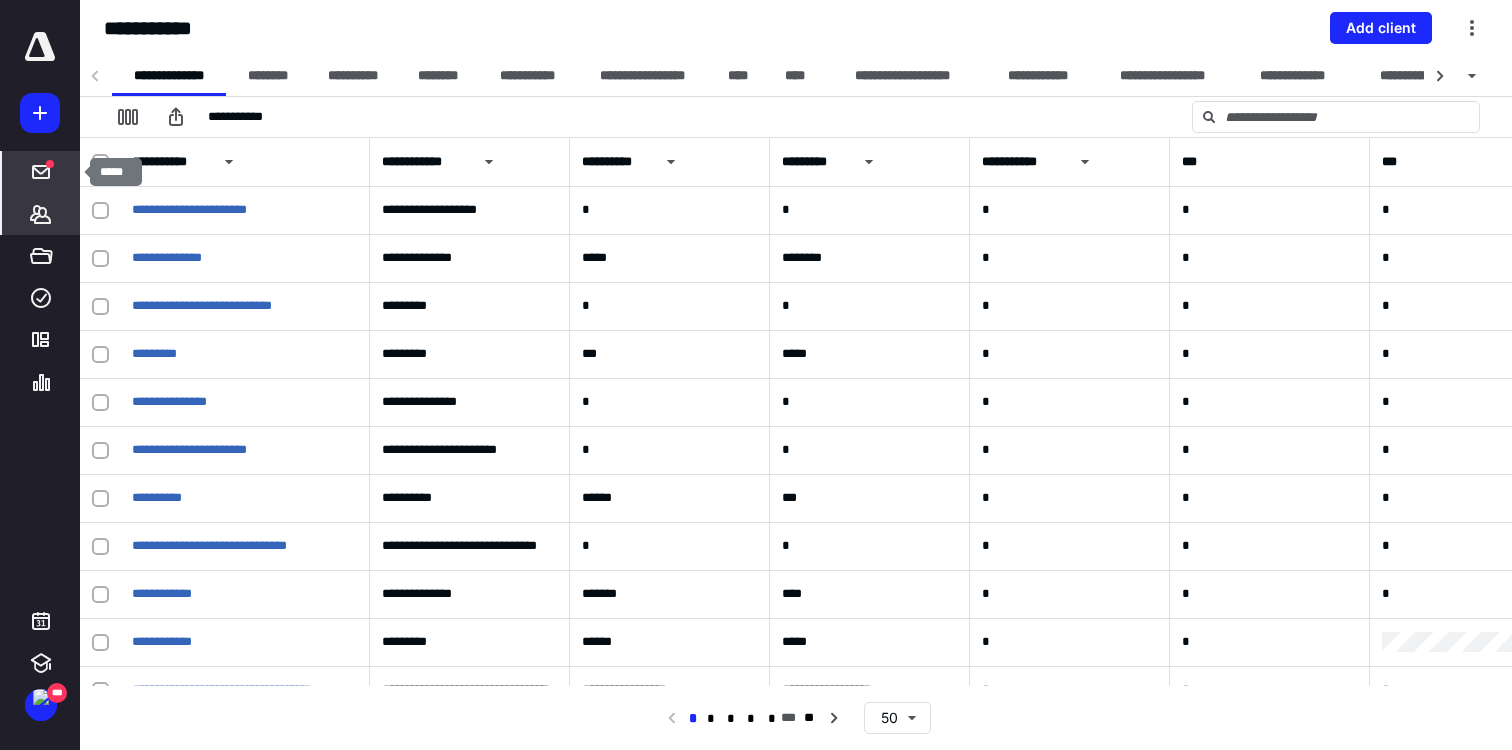 click 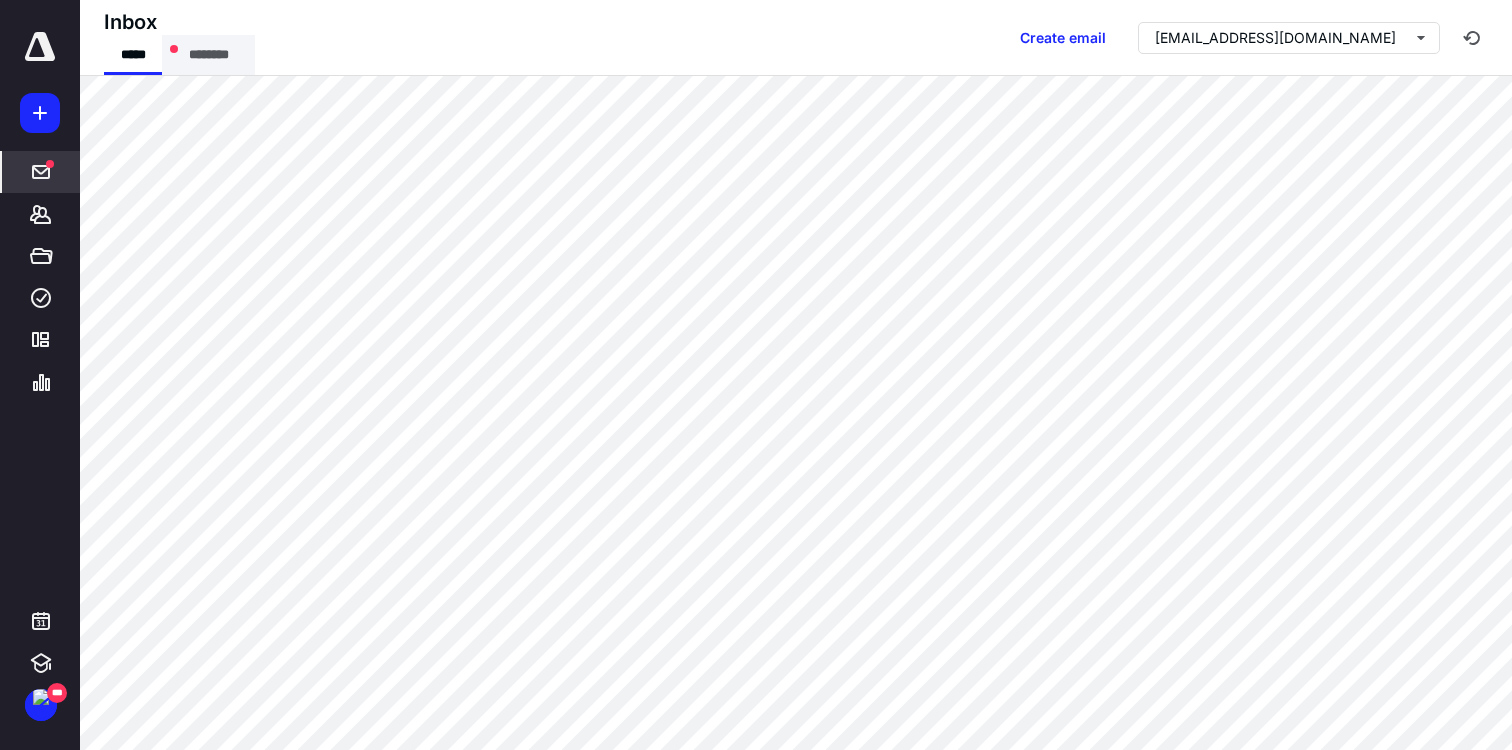 click on "********" at bounding box center (208, 55) 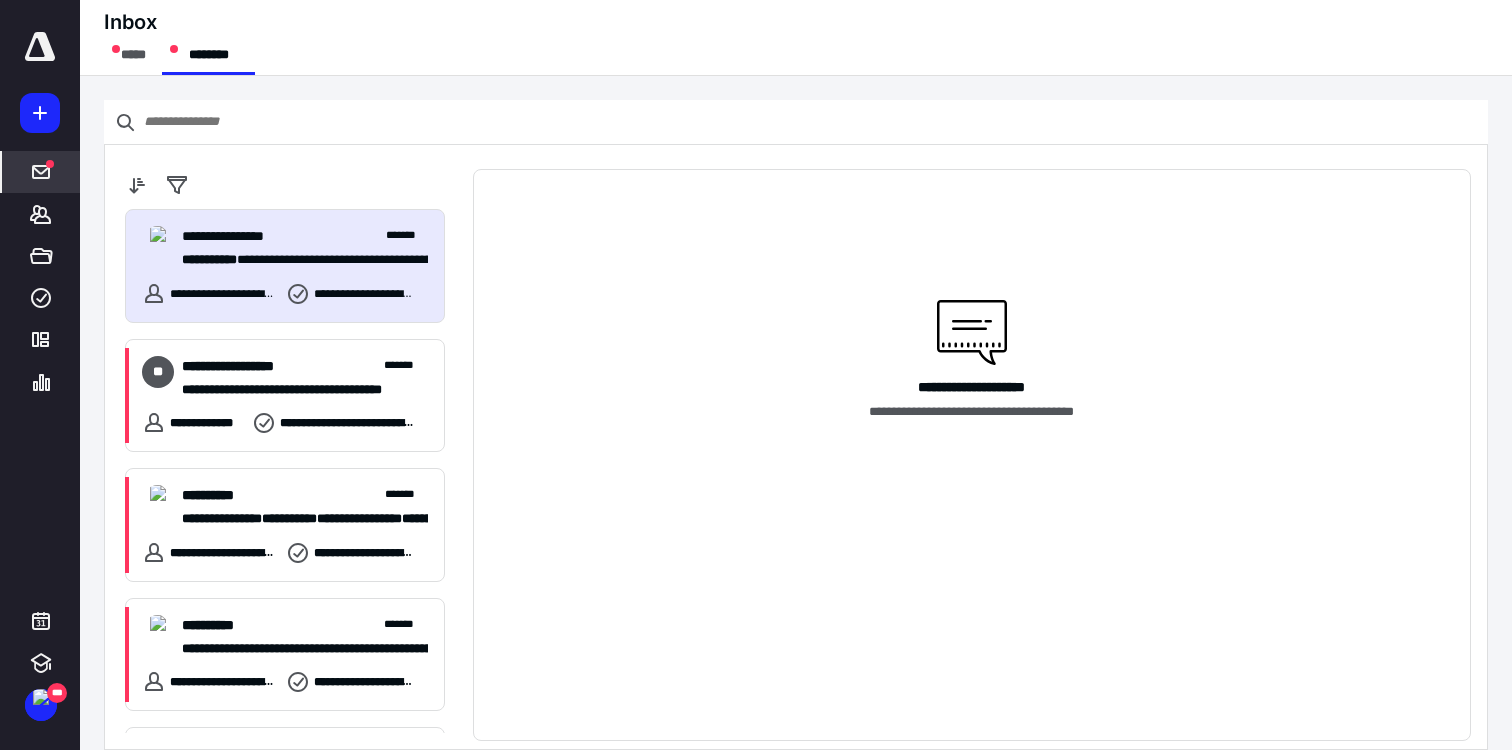 click on "**********" at bounding box center [297, 260] 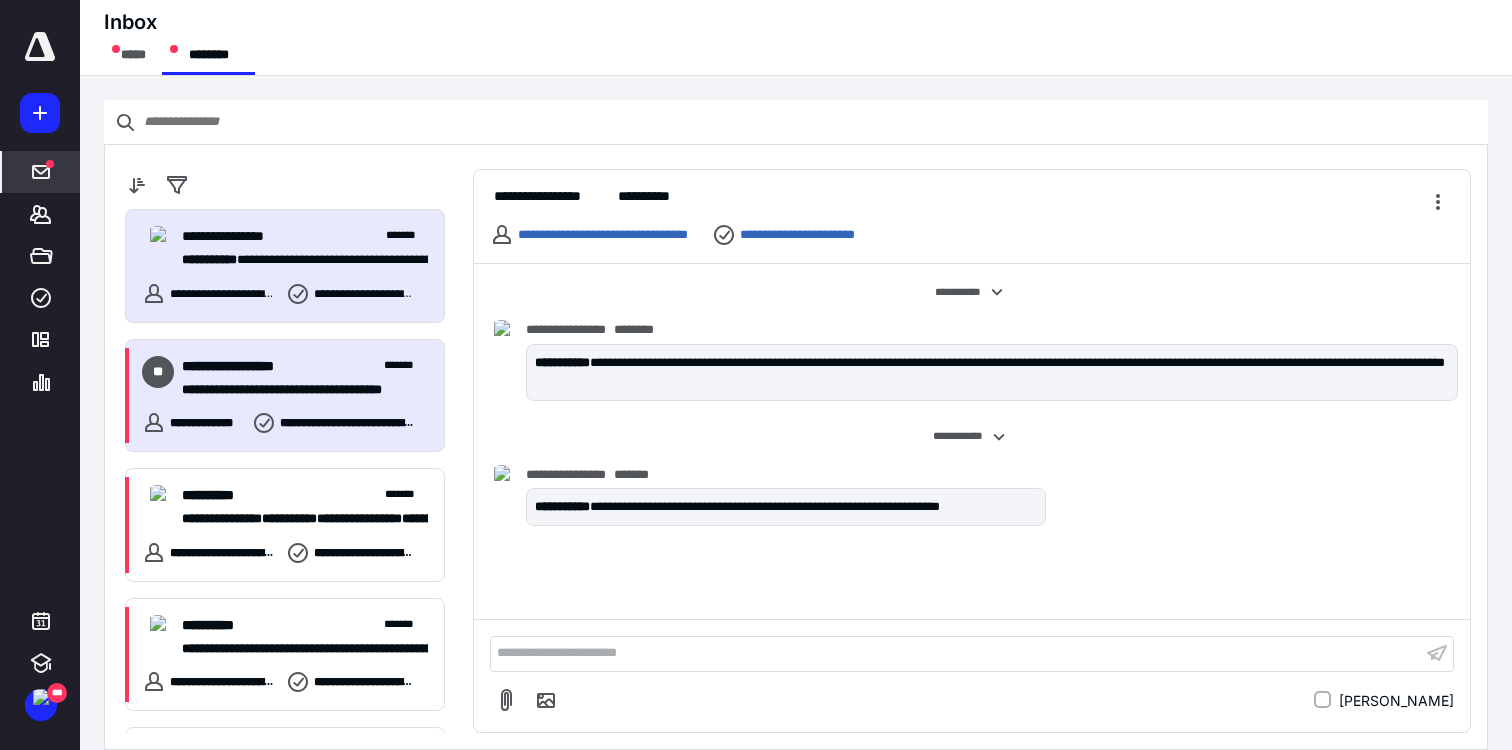click on "**********" at bounding box center [252, 366] 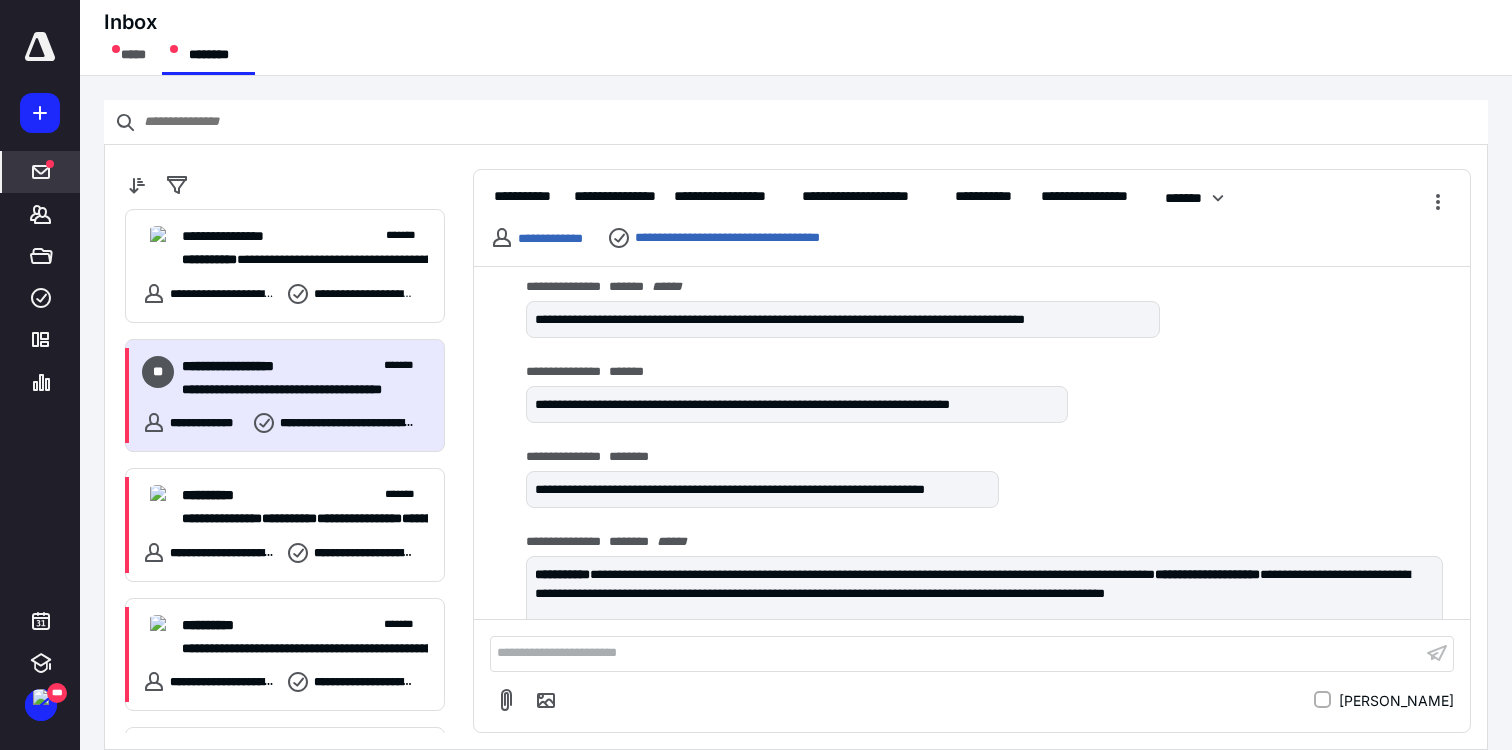 scroll, scrollTop: 10196, scrollLeft: 0, axis: vertical 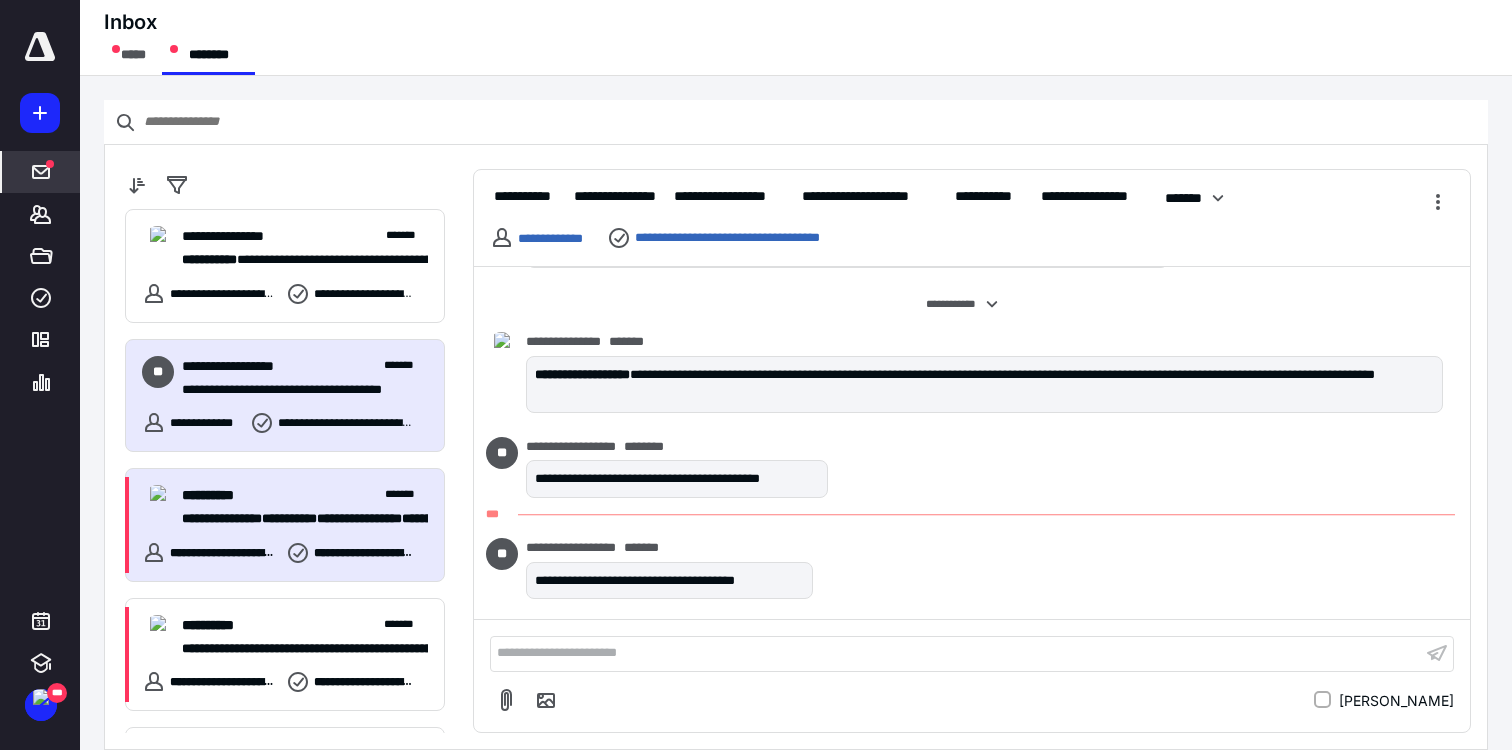 click on "**********" at bounding box center [305, 507] 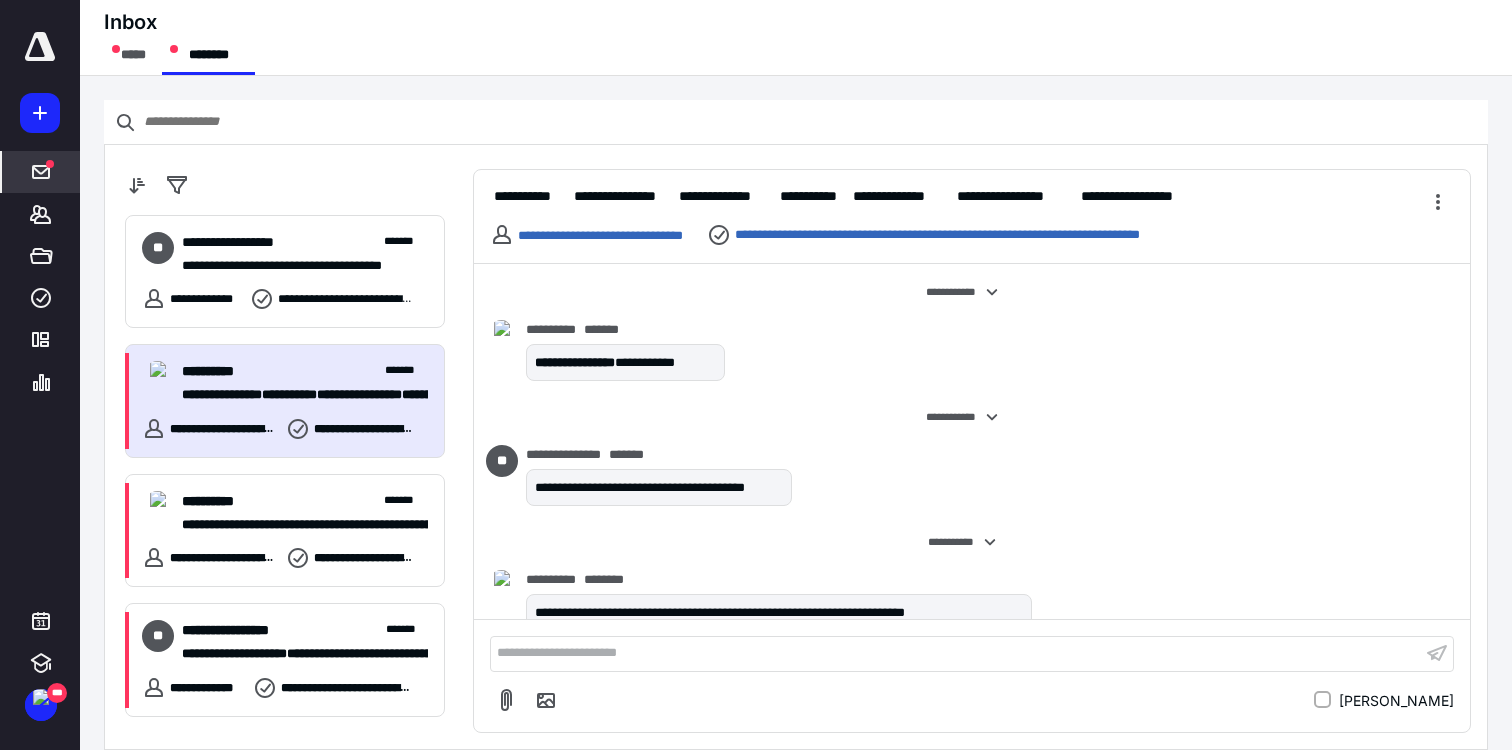 scroll, scrollTop: 131, scrollLeft: 0, axis: vertical 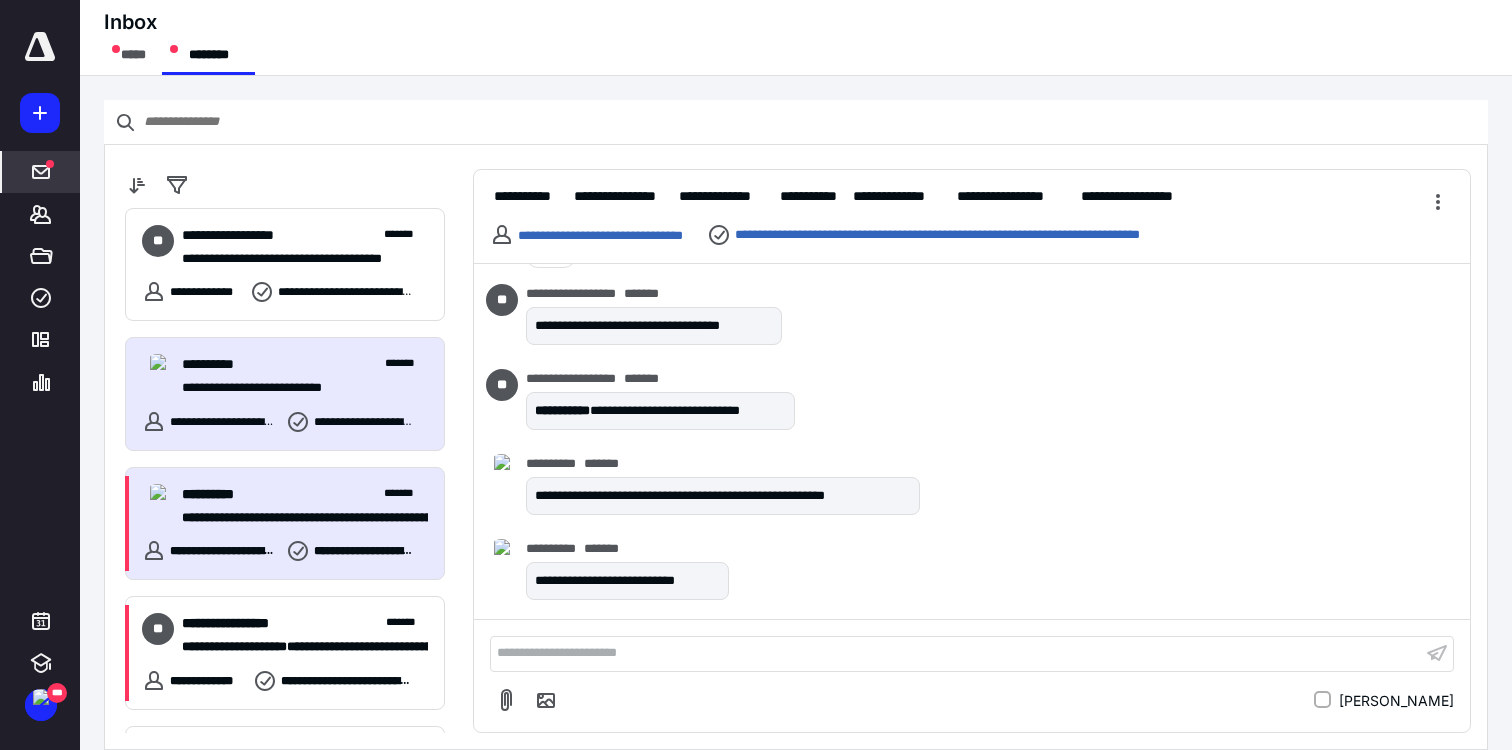 click on "**********" at bounding box center [297, 518] 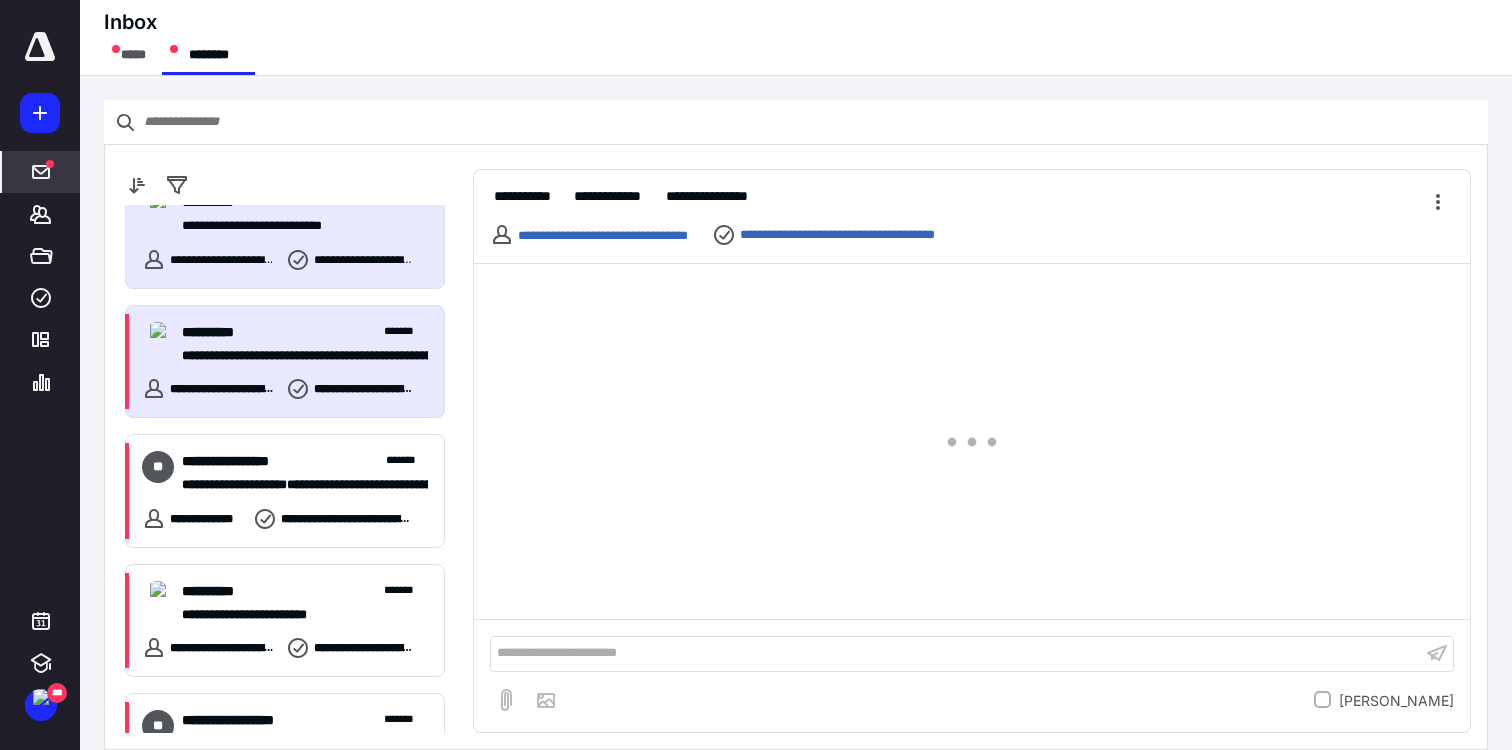scroll, scrollTop: 299, scrollLeft: 0, axis: vertical 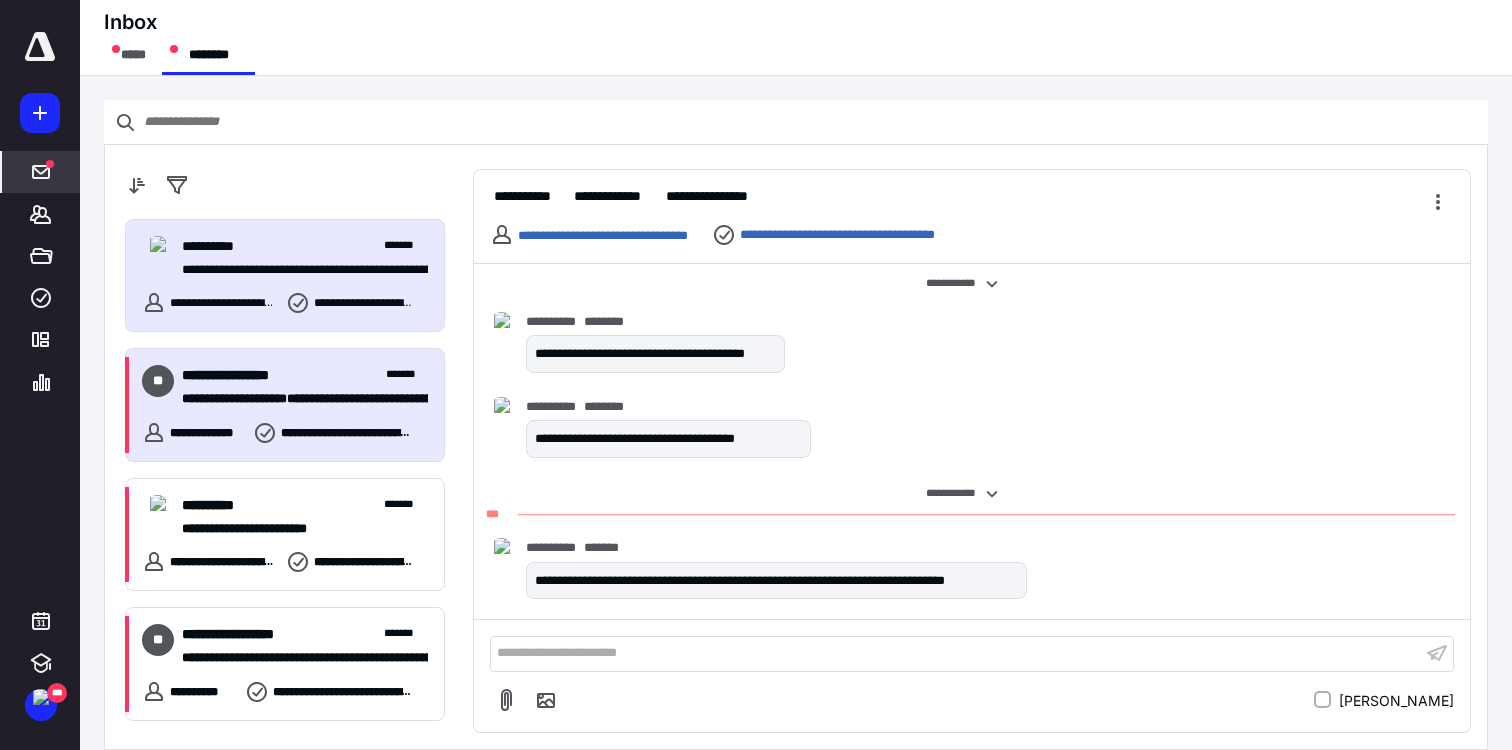 click on "**********" at bounding box center [285, 405] 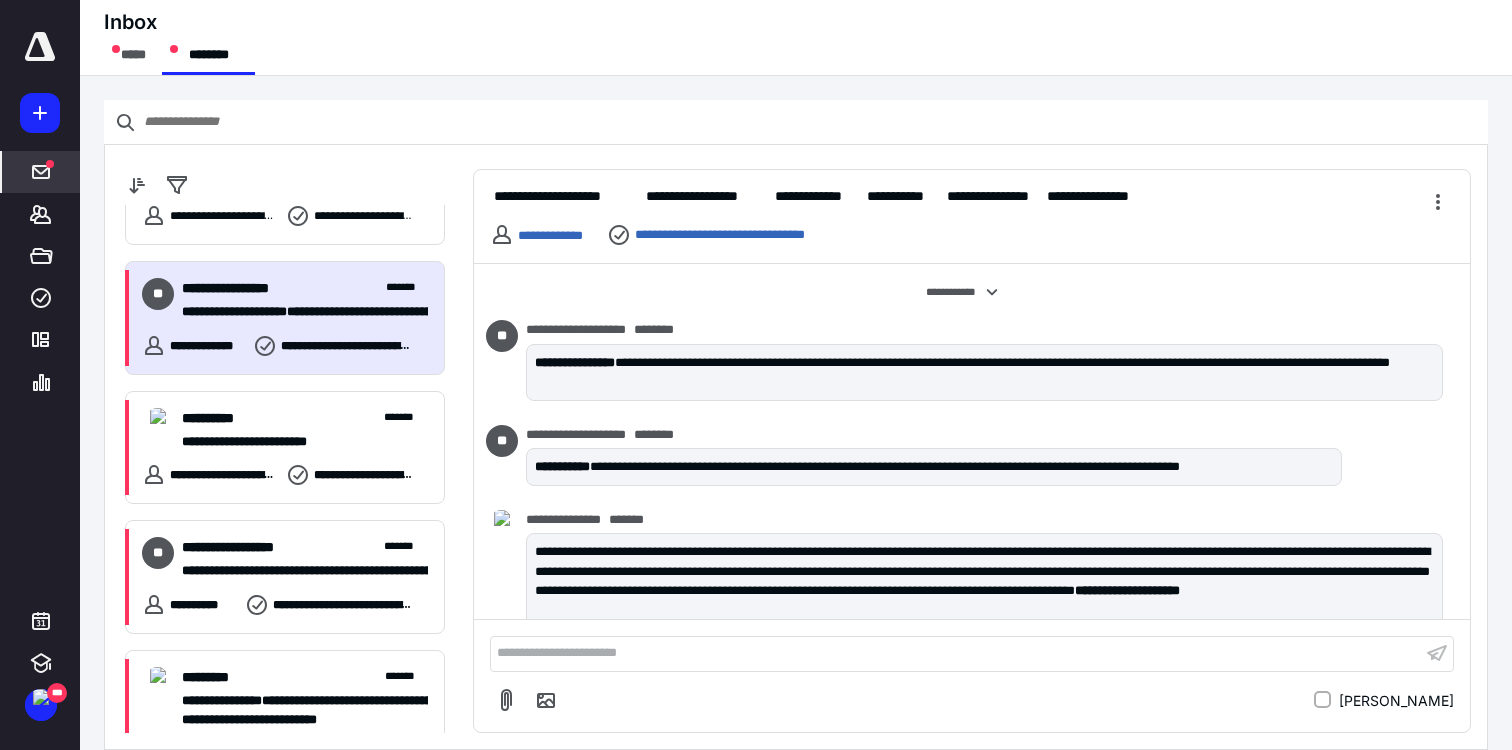 scroll, scrollTop: 469, scrollLeft: 0, axis: vertical 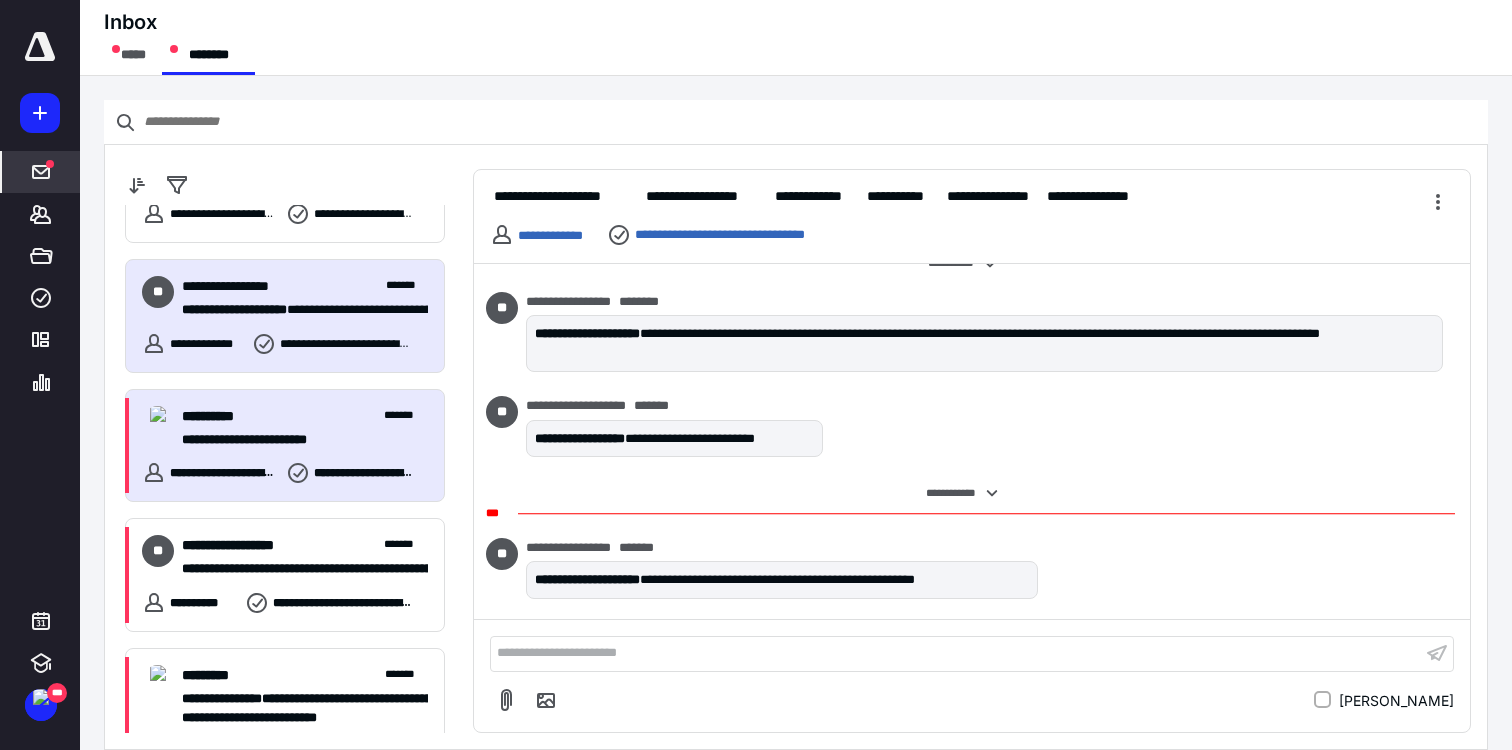 click on "**********" at bounding box center [305, 416] 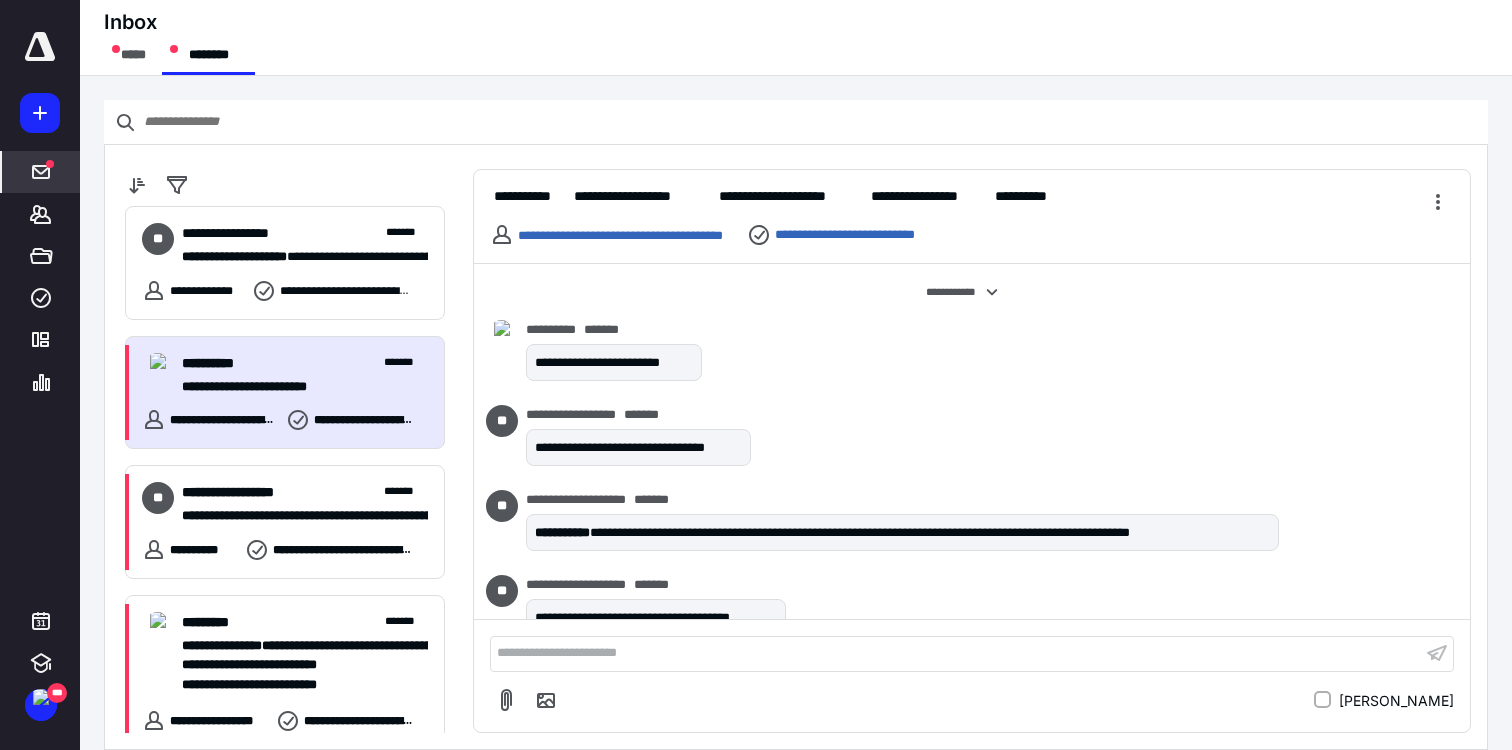 scroll, scrollTop: 544, scrollLeft: 0, axis: vertical 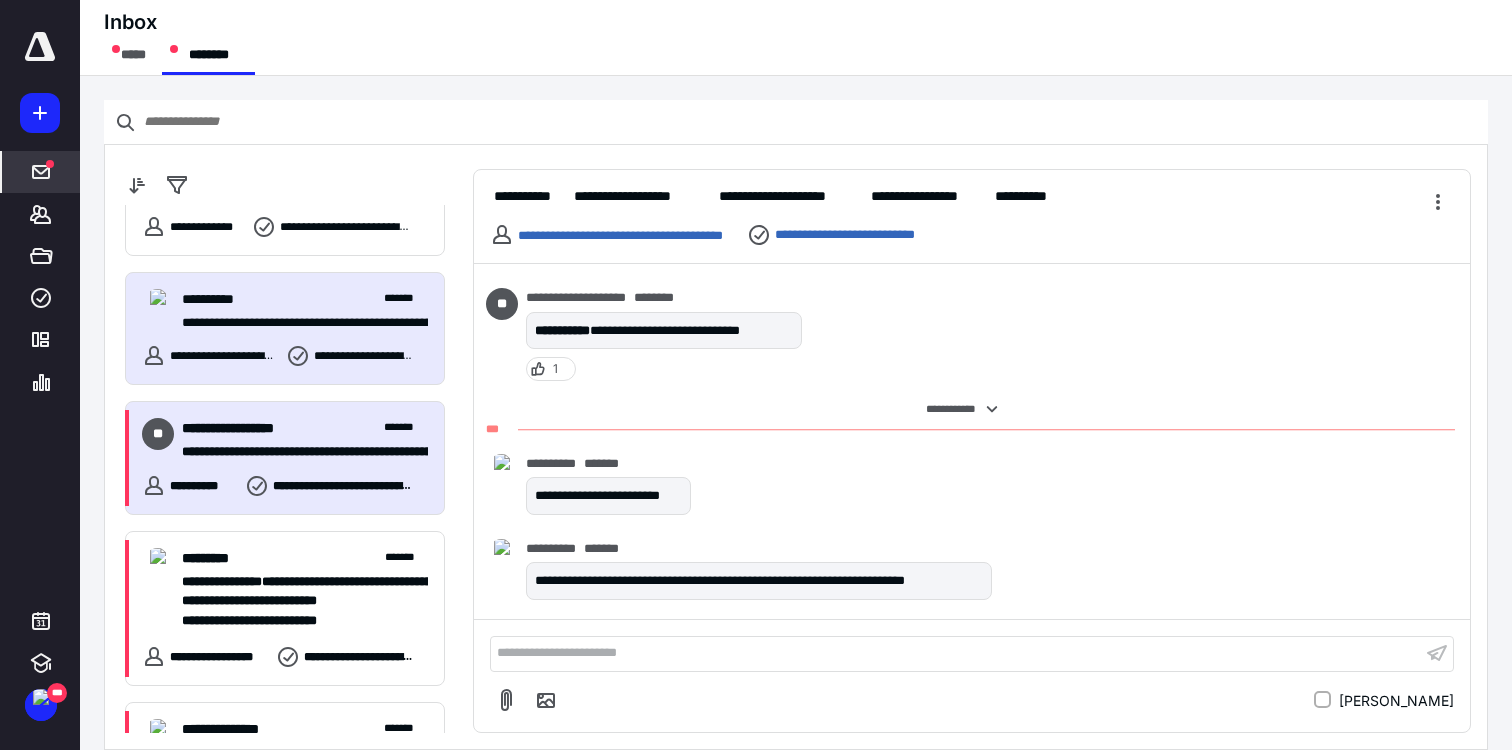 click on "**********" at bounding box center [297, 452] 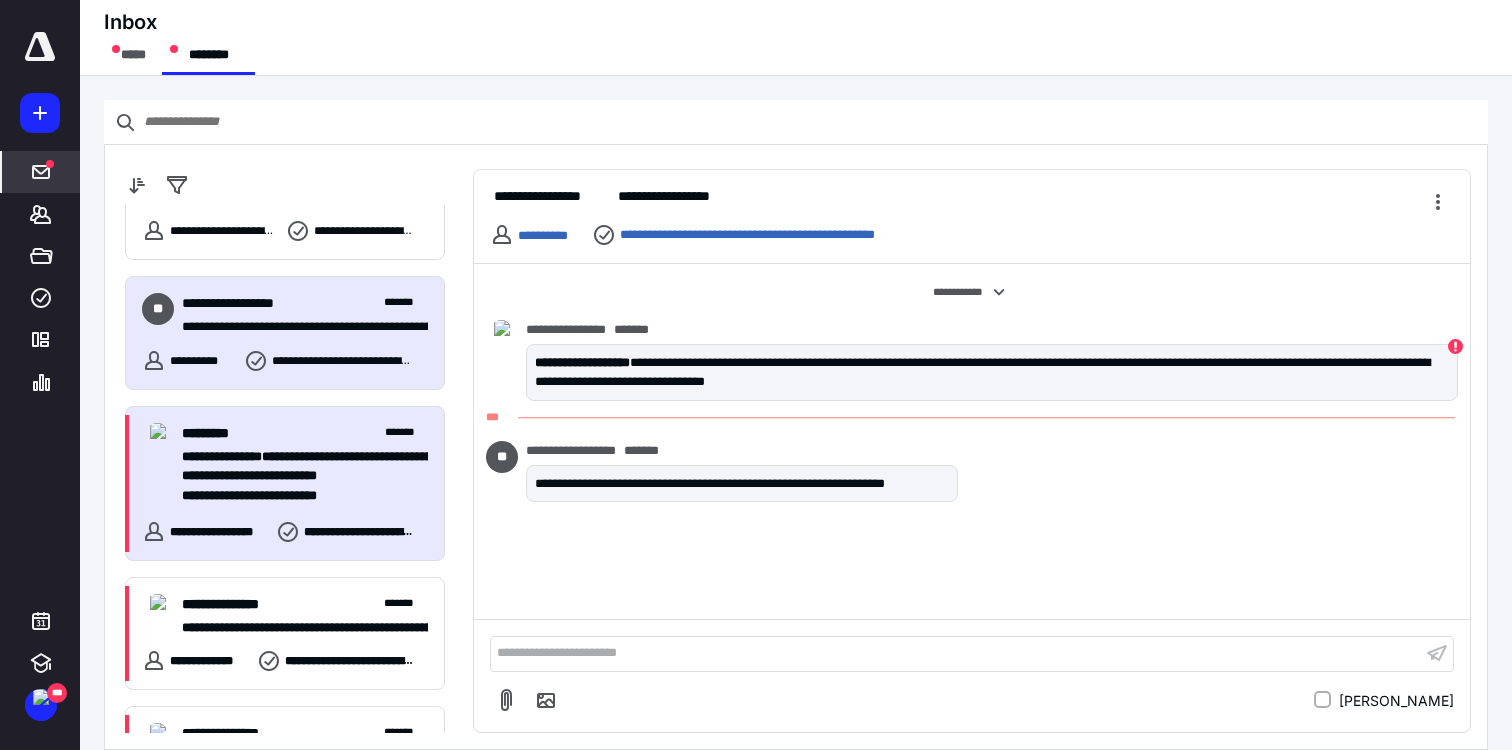 scroll, scrollTop: 721, scrollLeft: 0, axis: vertical 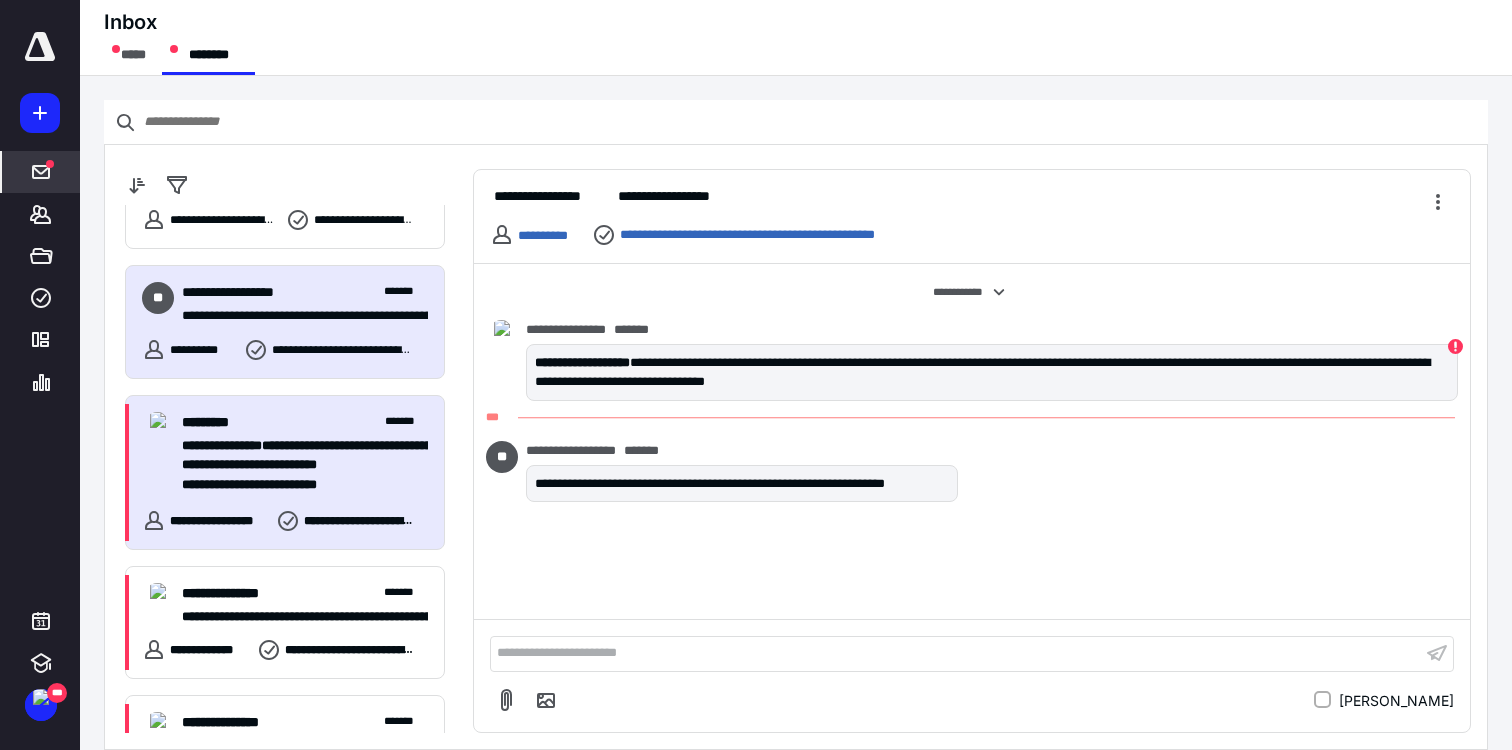 click on "**********" at bounding box center (297, 446) 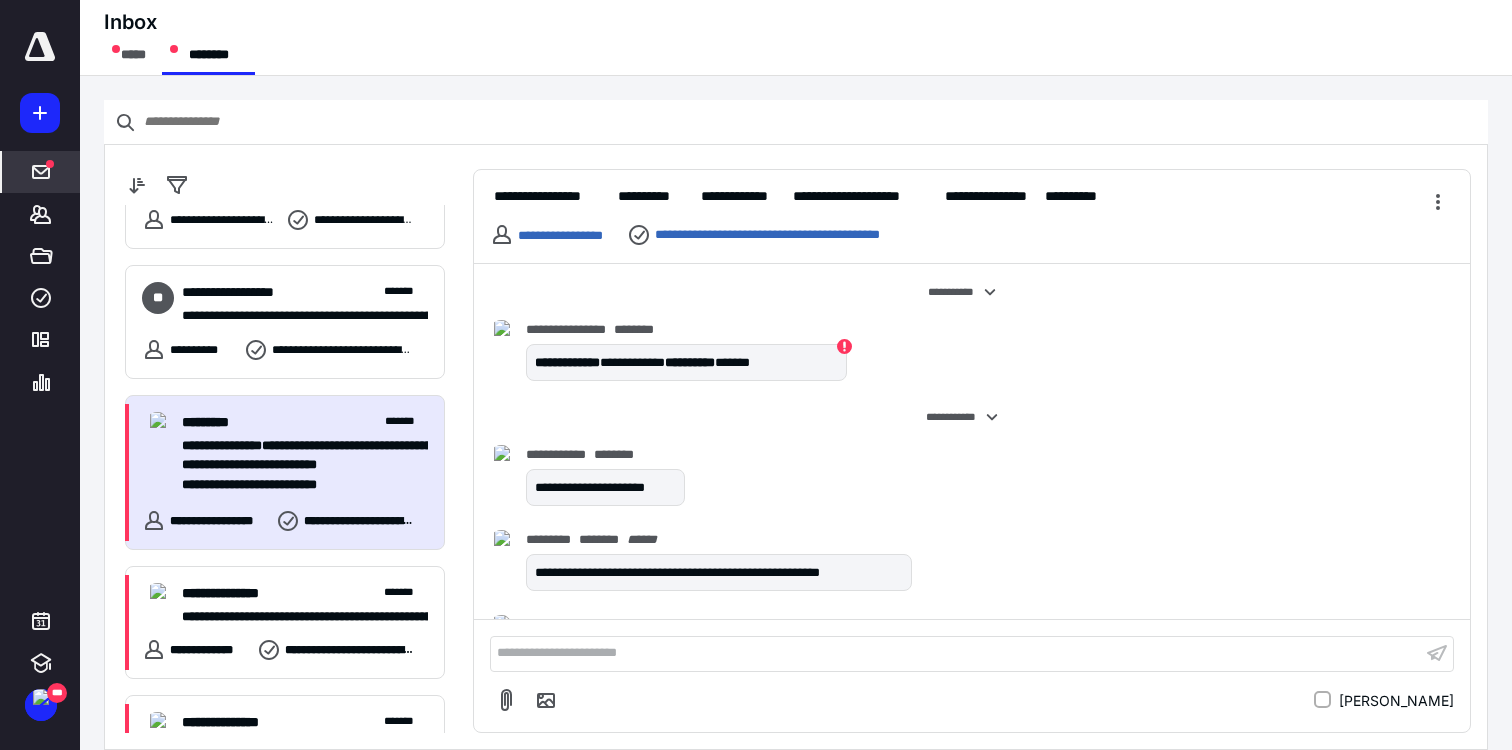 scroll, scrollTop: 5003, scrollLeft: 0, axis: vertical 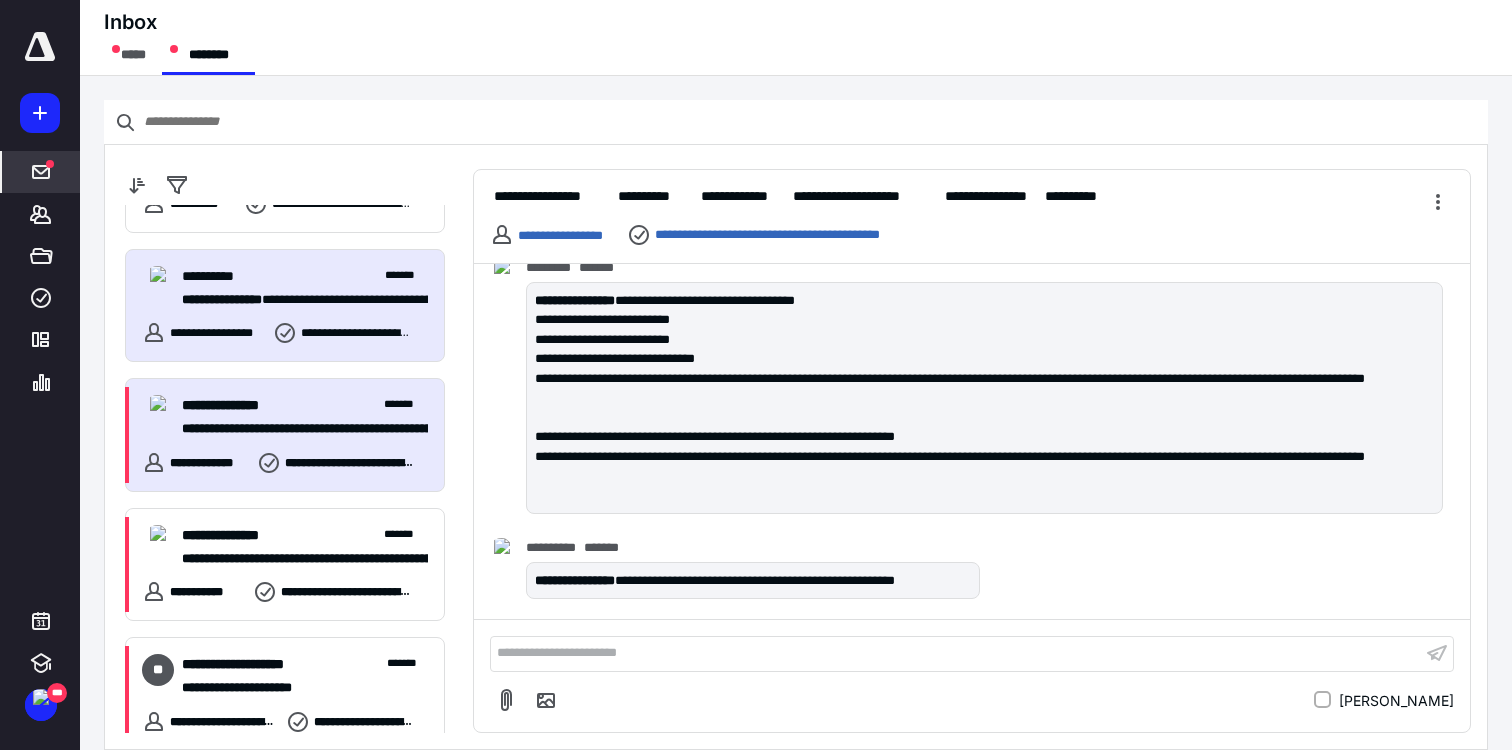 click 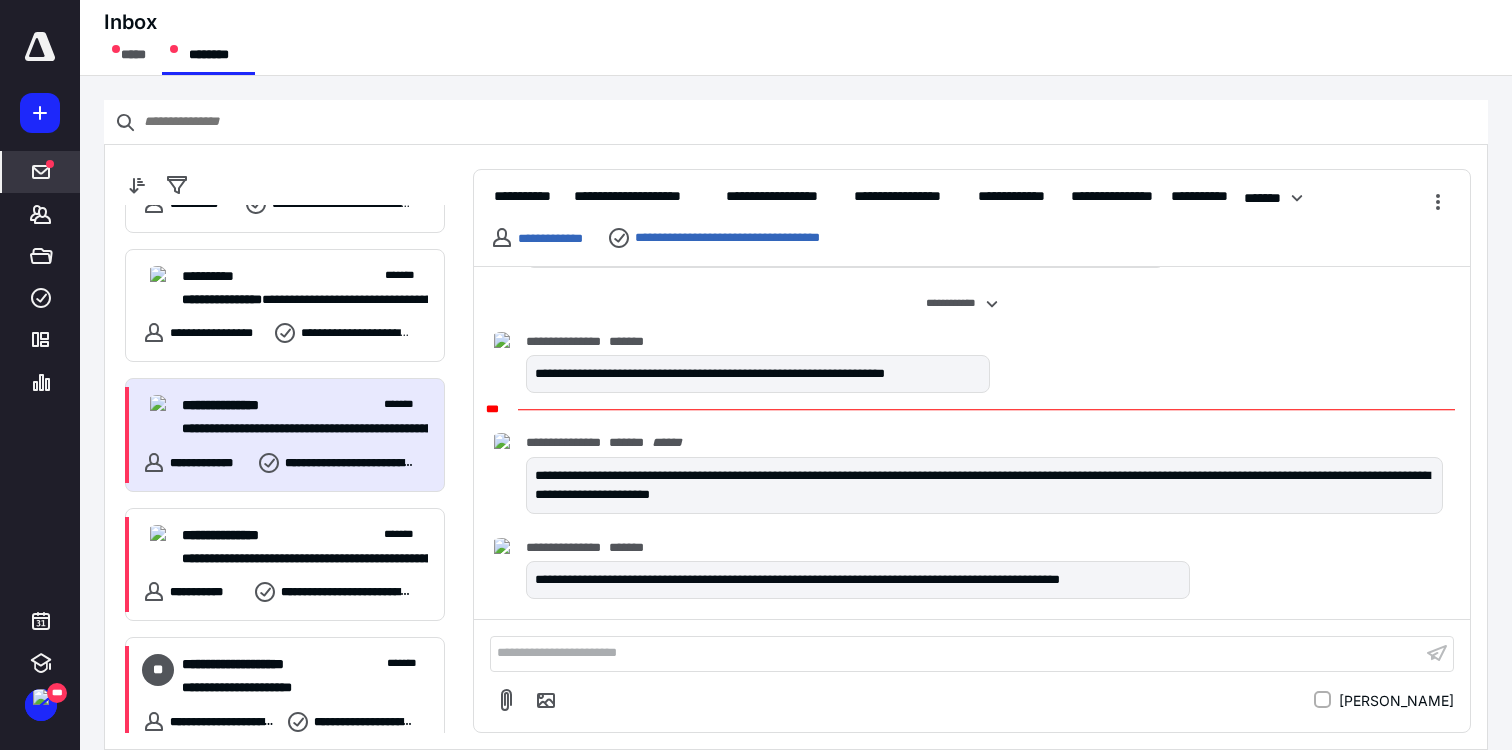 scroll, scrollTop: 9749, scrollLeft: 0, axis: vertical 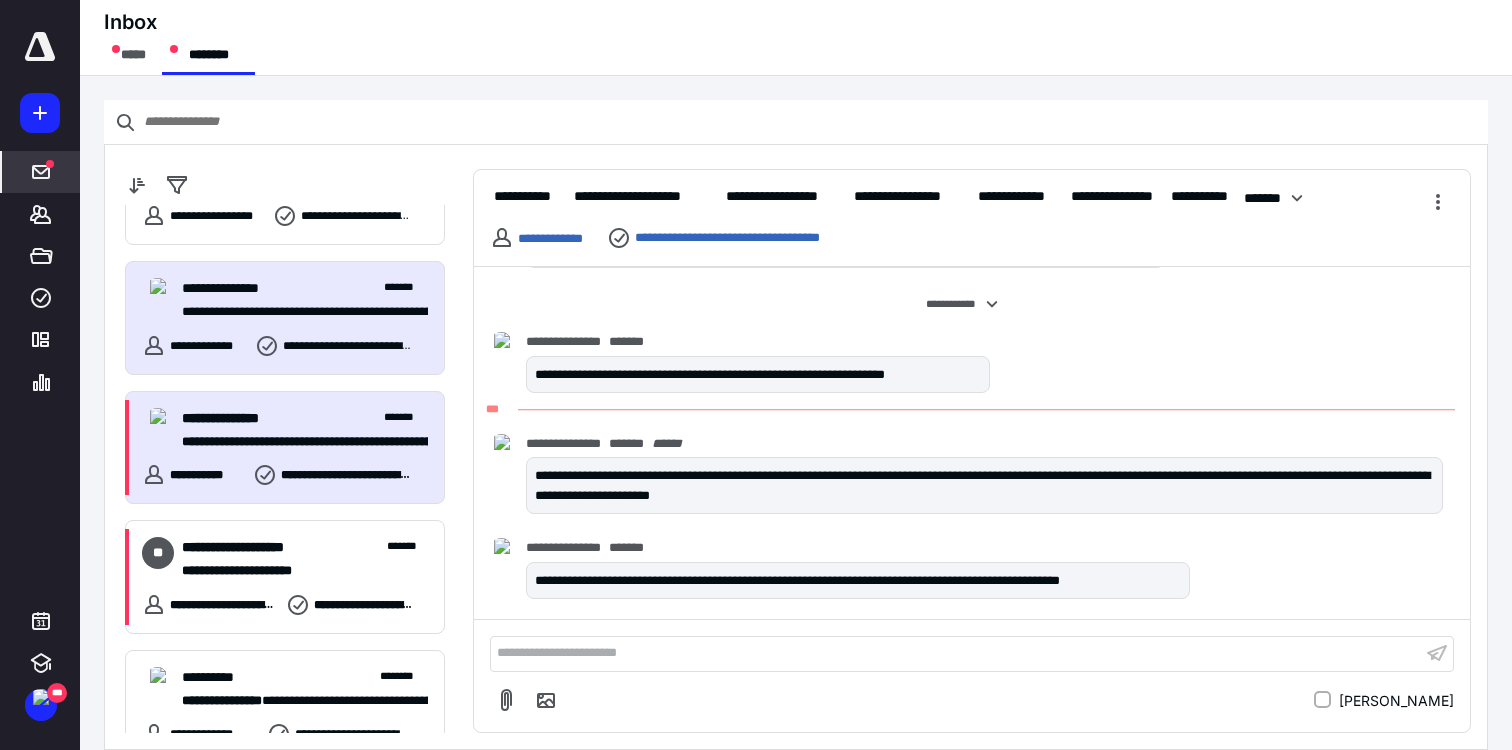 click on "**********" at bounding box center [285, 448] 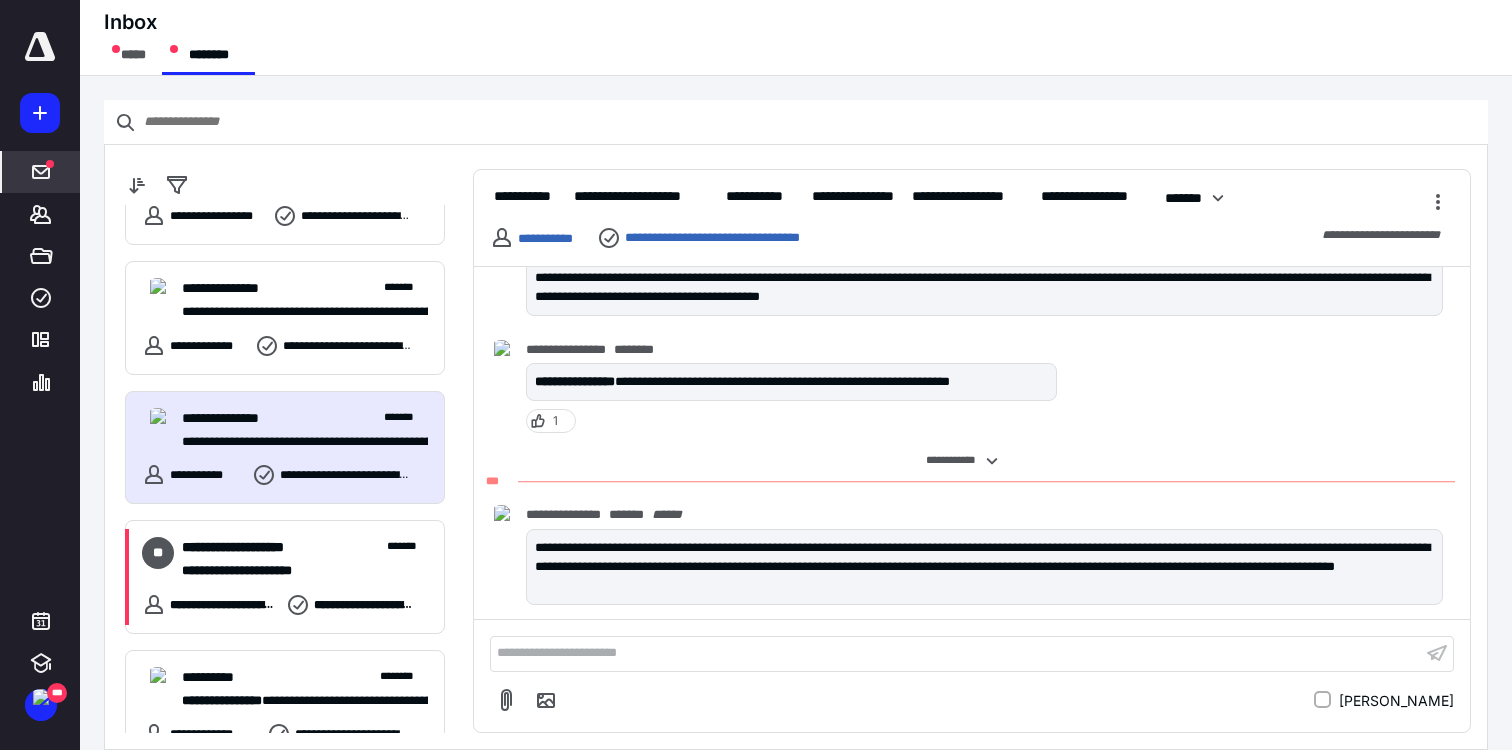 scroll, scrollTop: 6321, scrollLeft: 0, axis: vertical 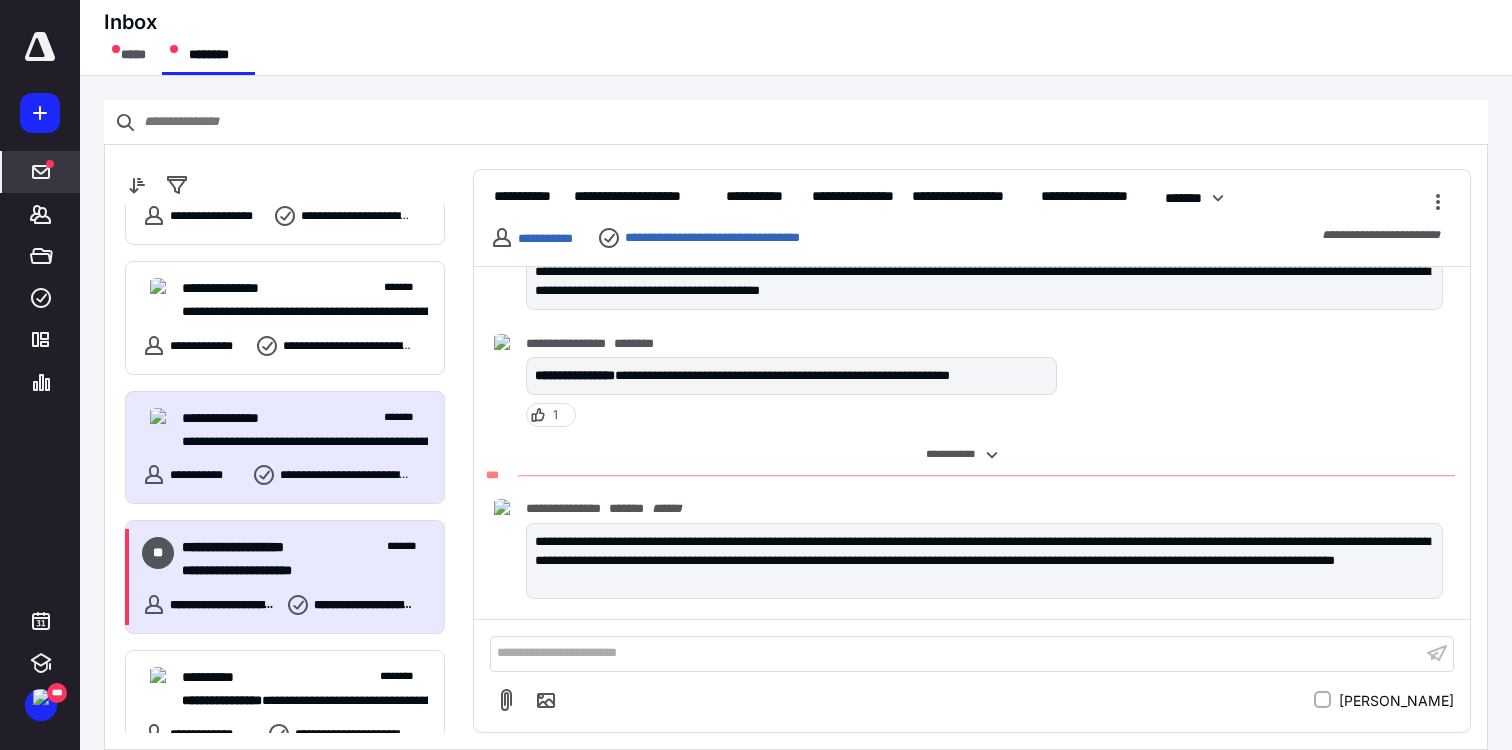 click on "**********" at bounding box center [256, 547] 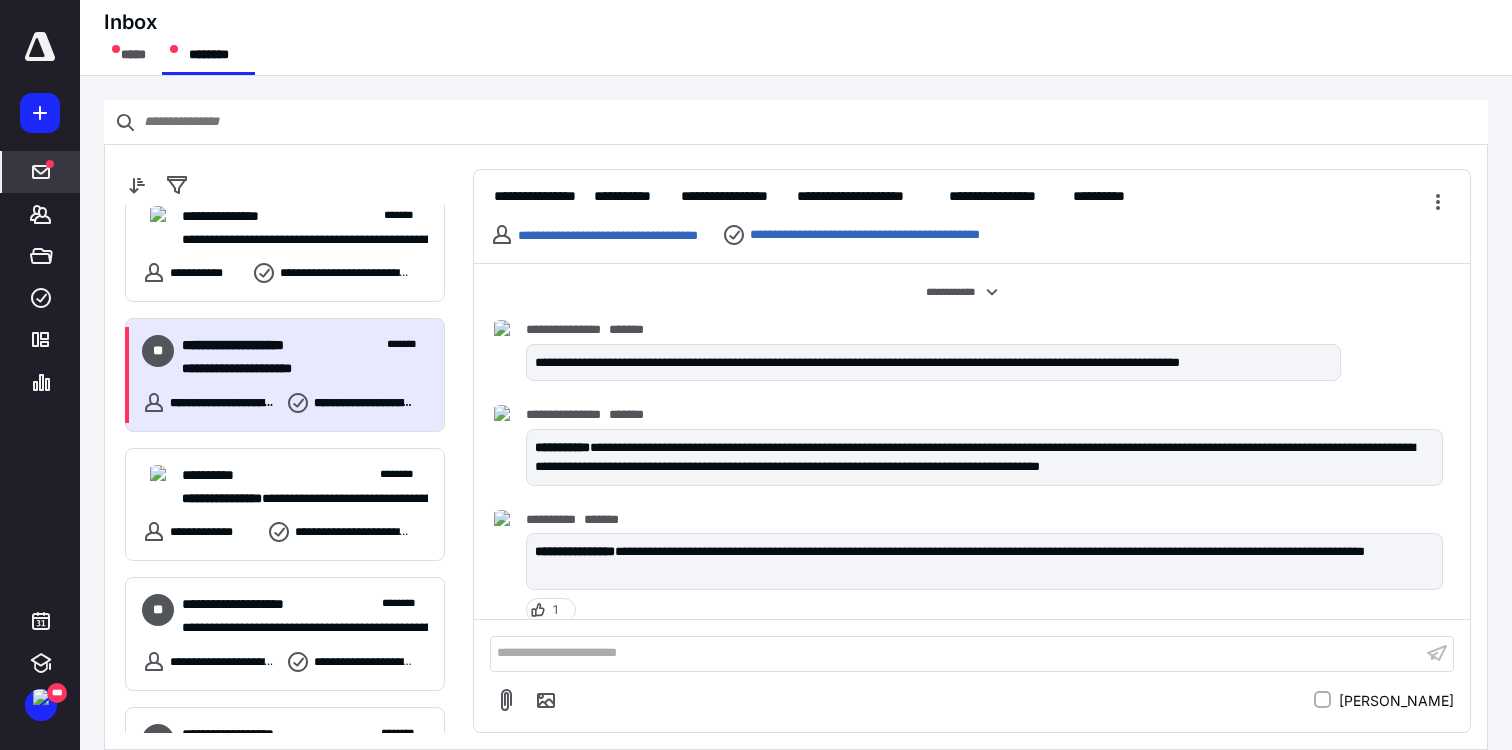 scroll, scrollTop: 1189, scrollLeft: 0, axis: vertical 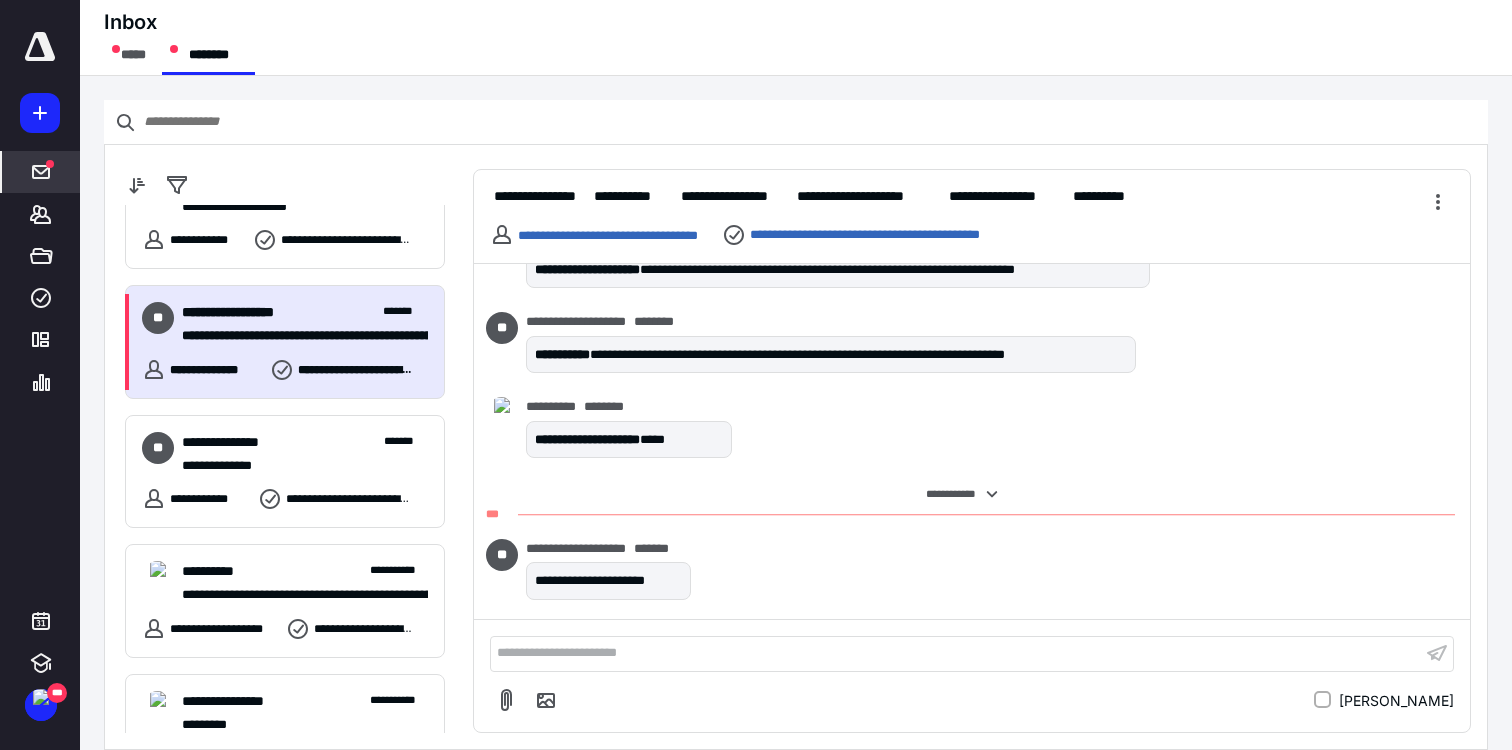 click 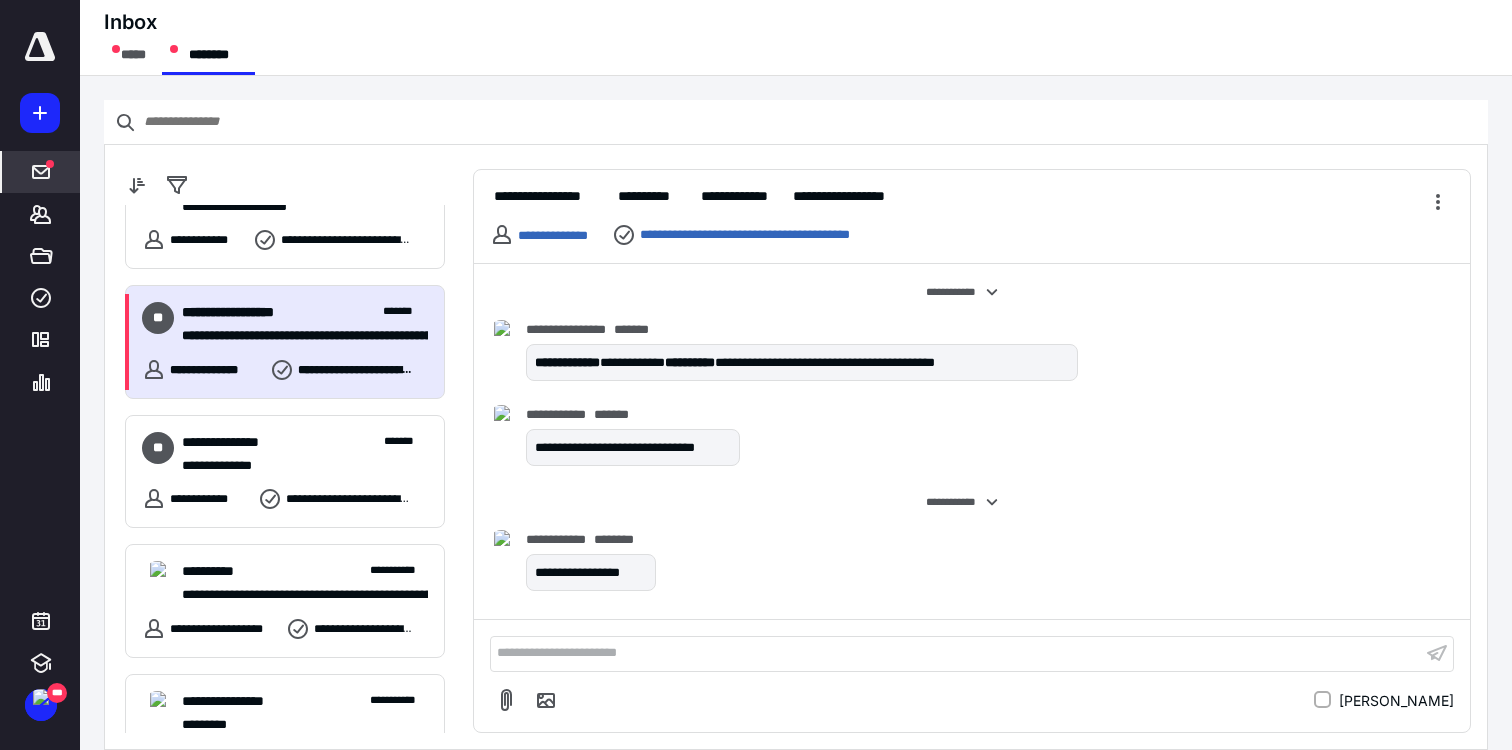 scroll, scrollTop: 508, scrollLeft: 0, axis: vertical 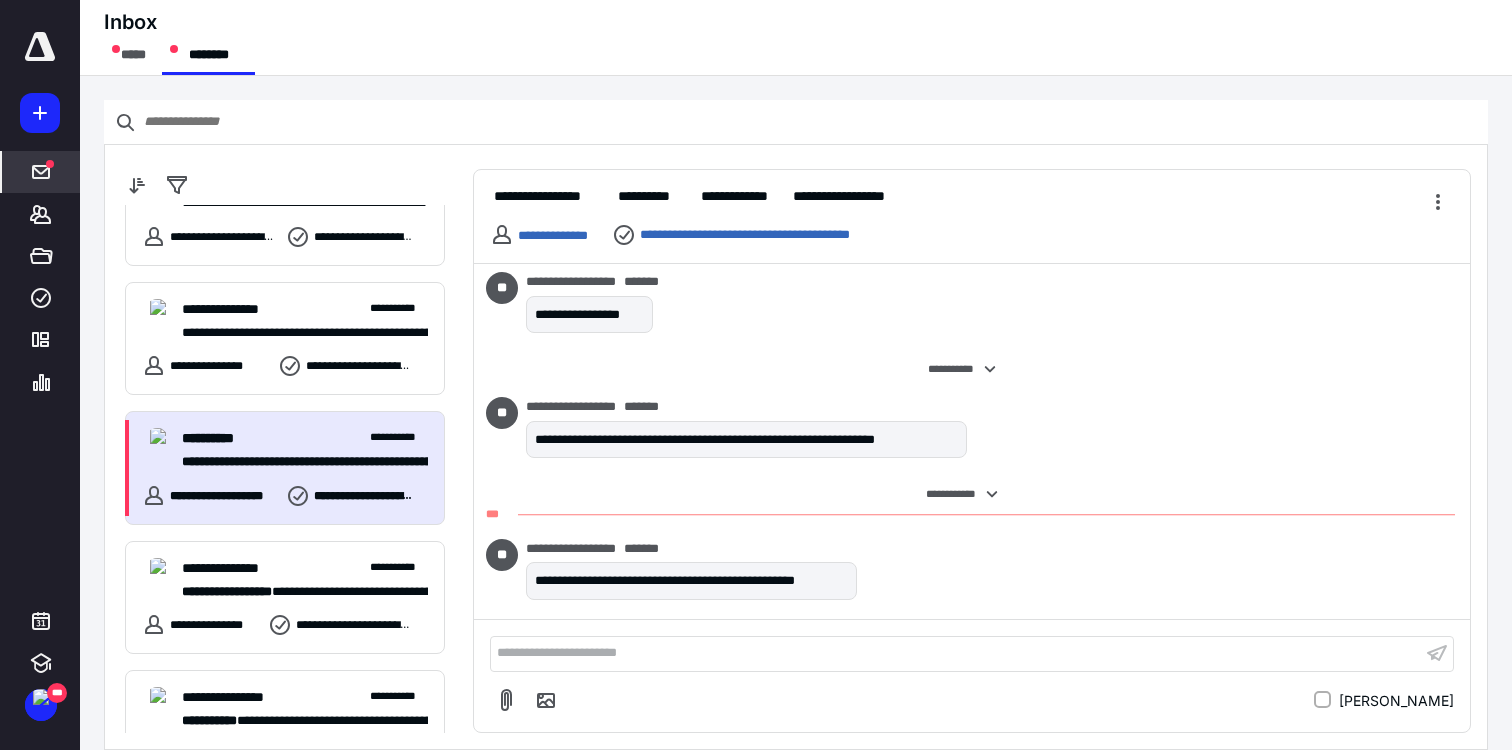 click on "**********" at bounding box center [285, 468] 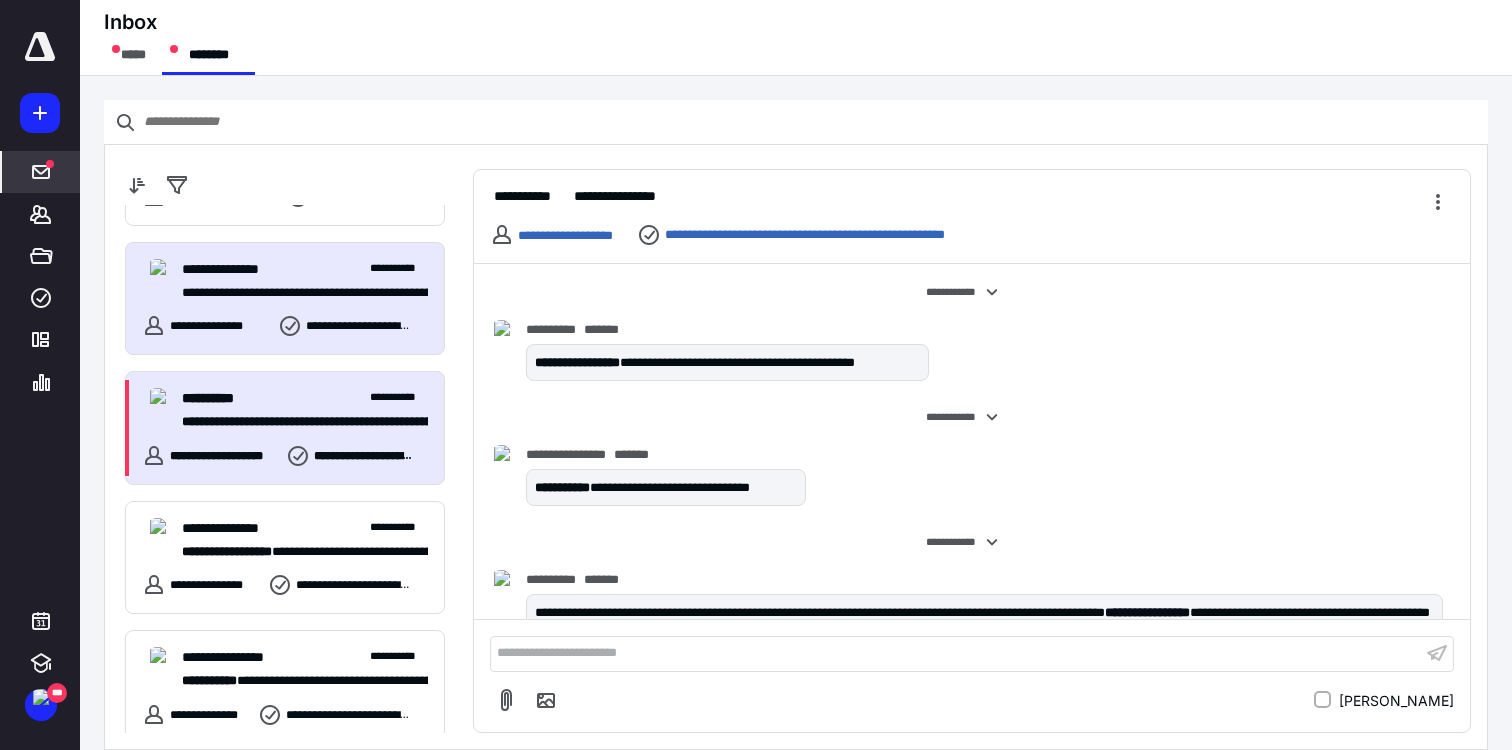 scroll, scrollTop: 2985, scrollLeft: 0, axis: vertical 